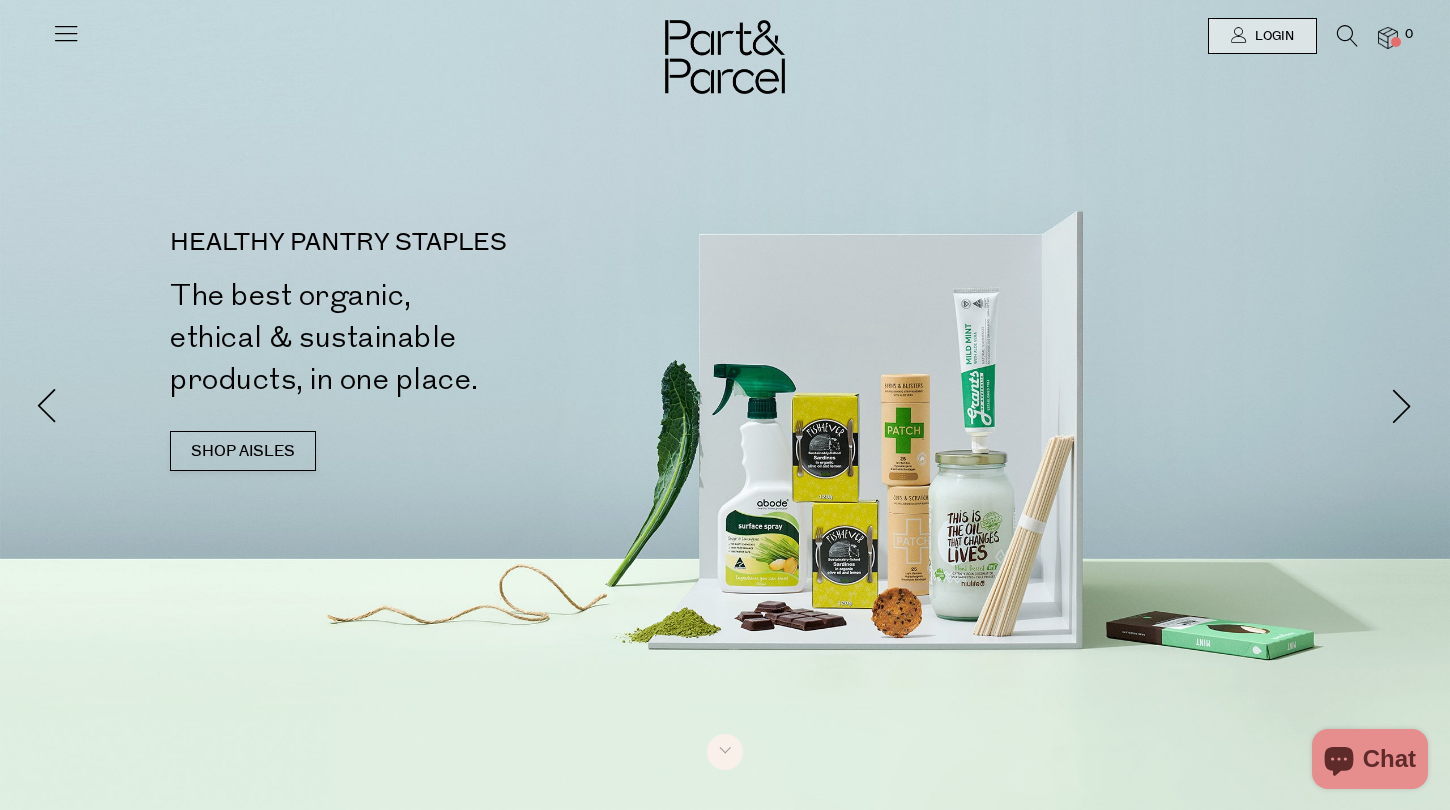 scroll, scrollTop: 0, scrollLeft: 0, axis: both 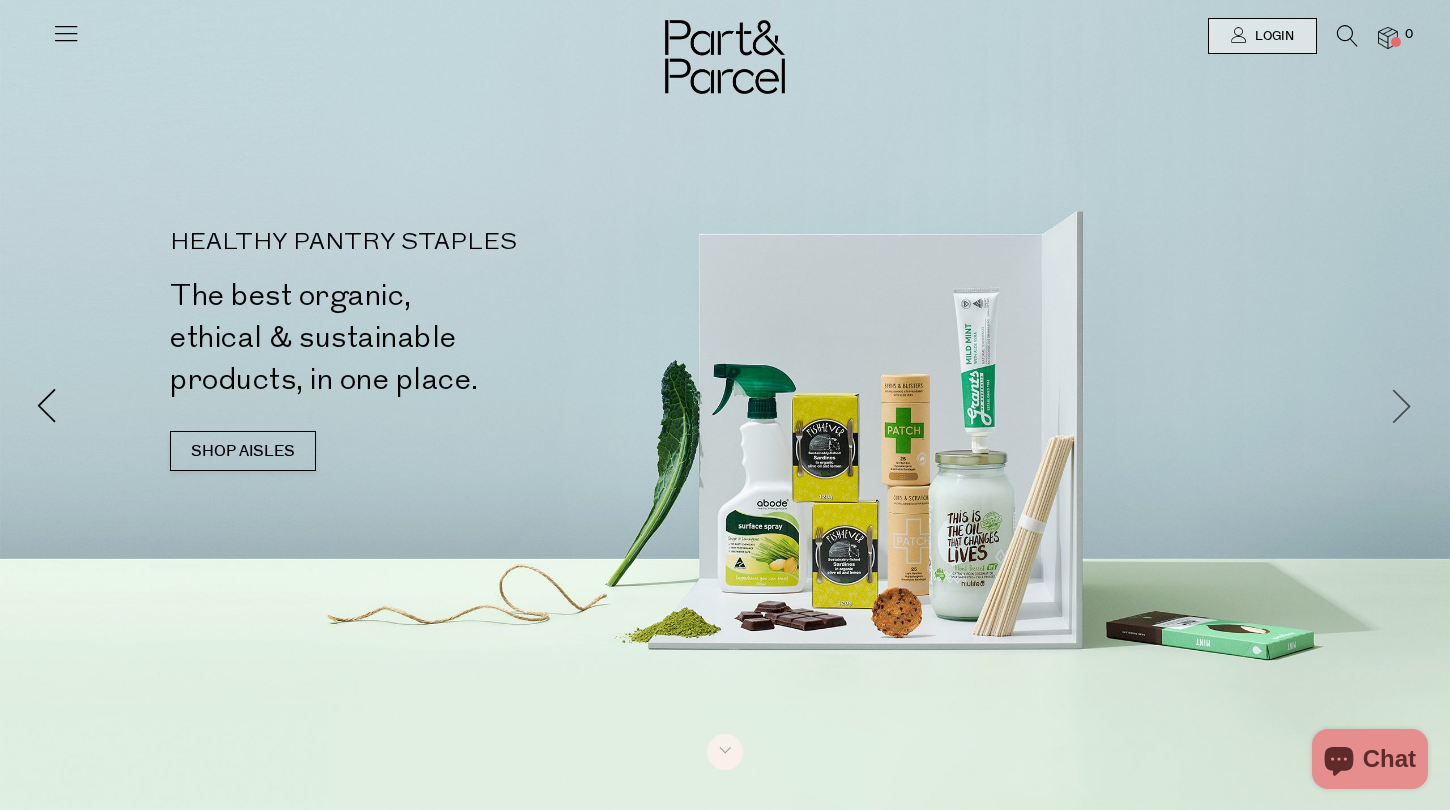 click at bounding box center [1402, 405] 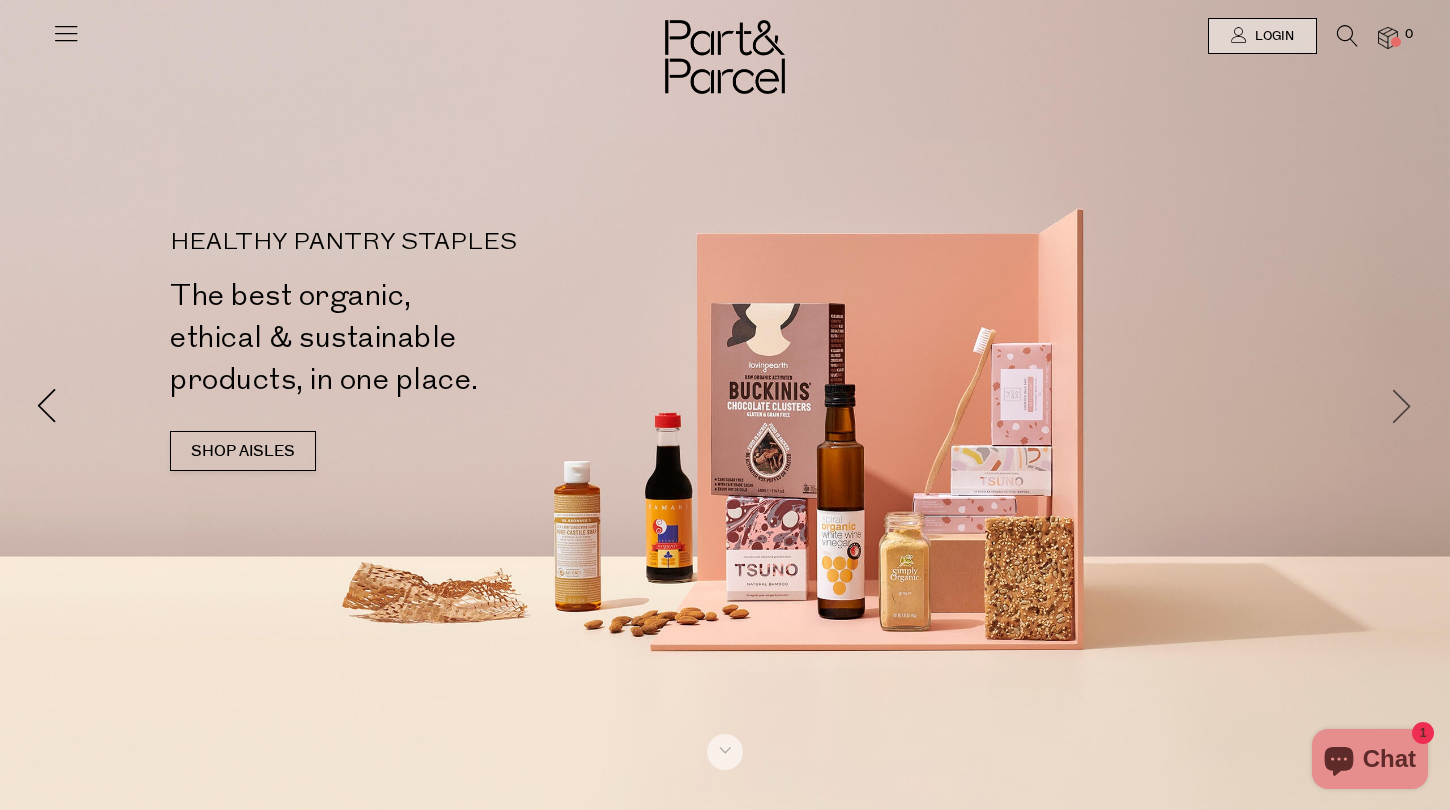 click at bounding box center [1402, 405] 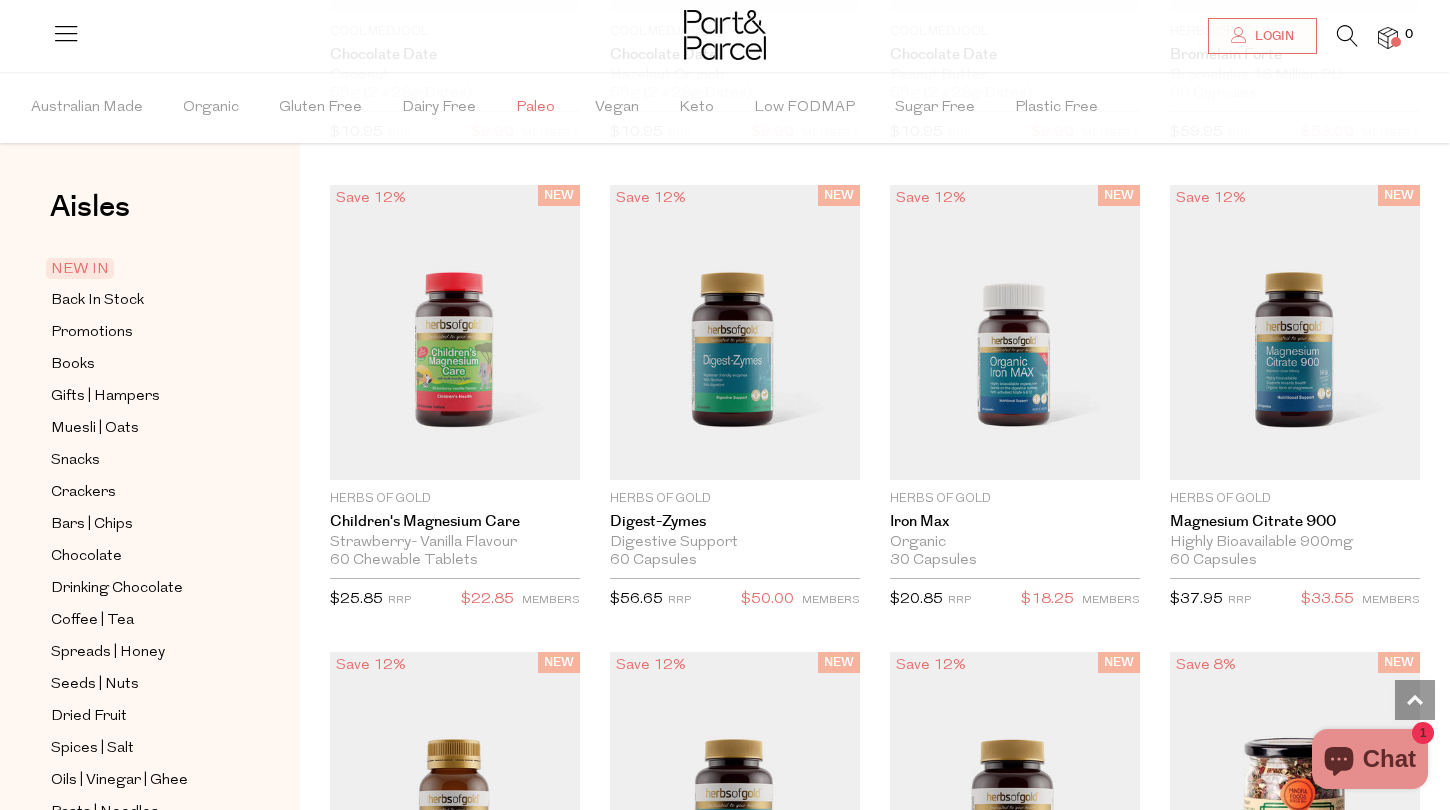 scroll, scrollTop: 1851, scrollLeft: 0, axis: vertical 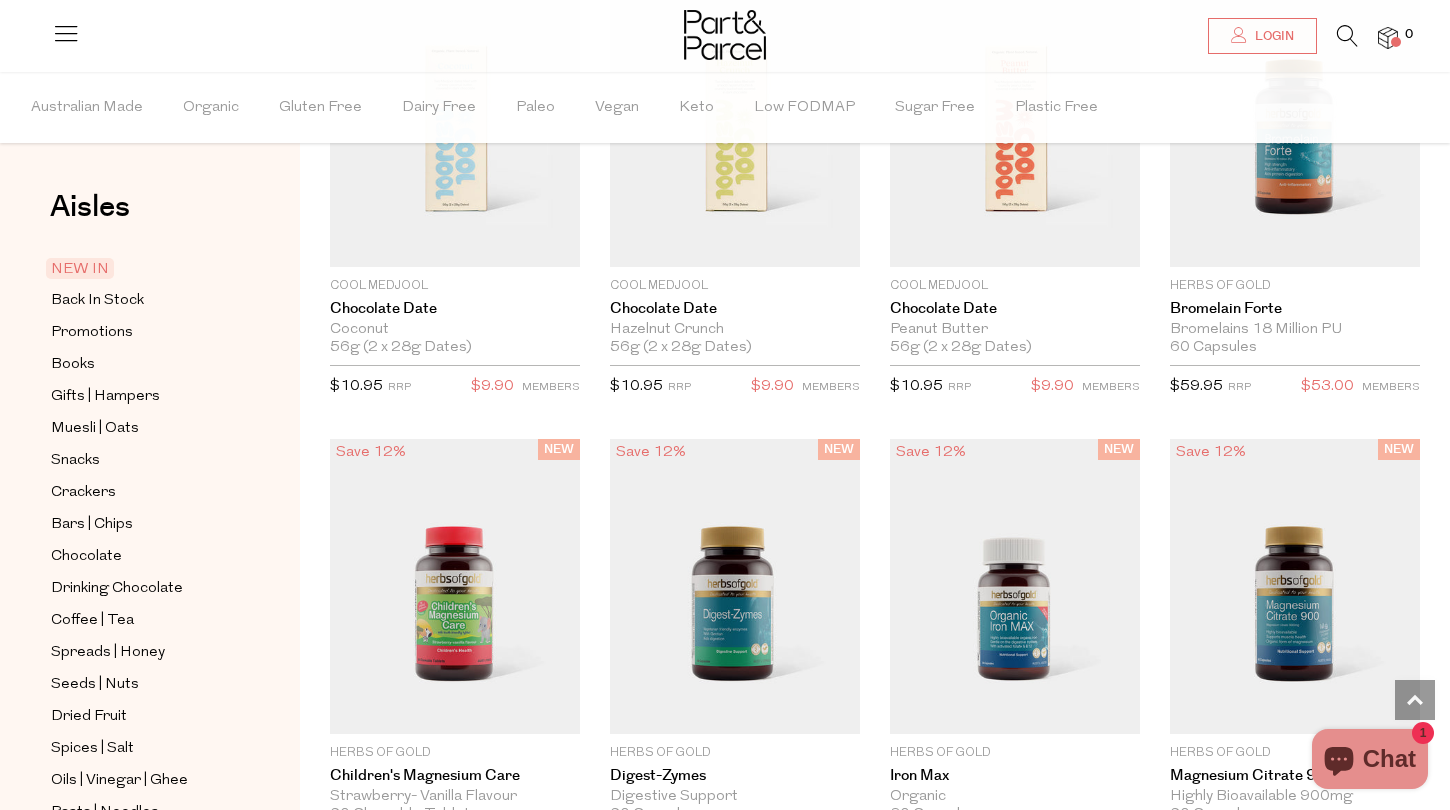 click at bounding box center (1347, 36) 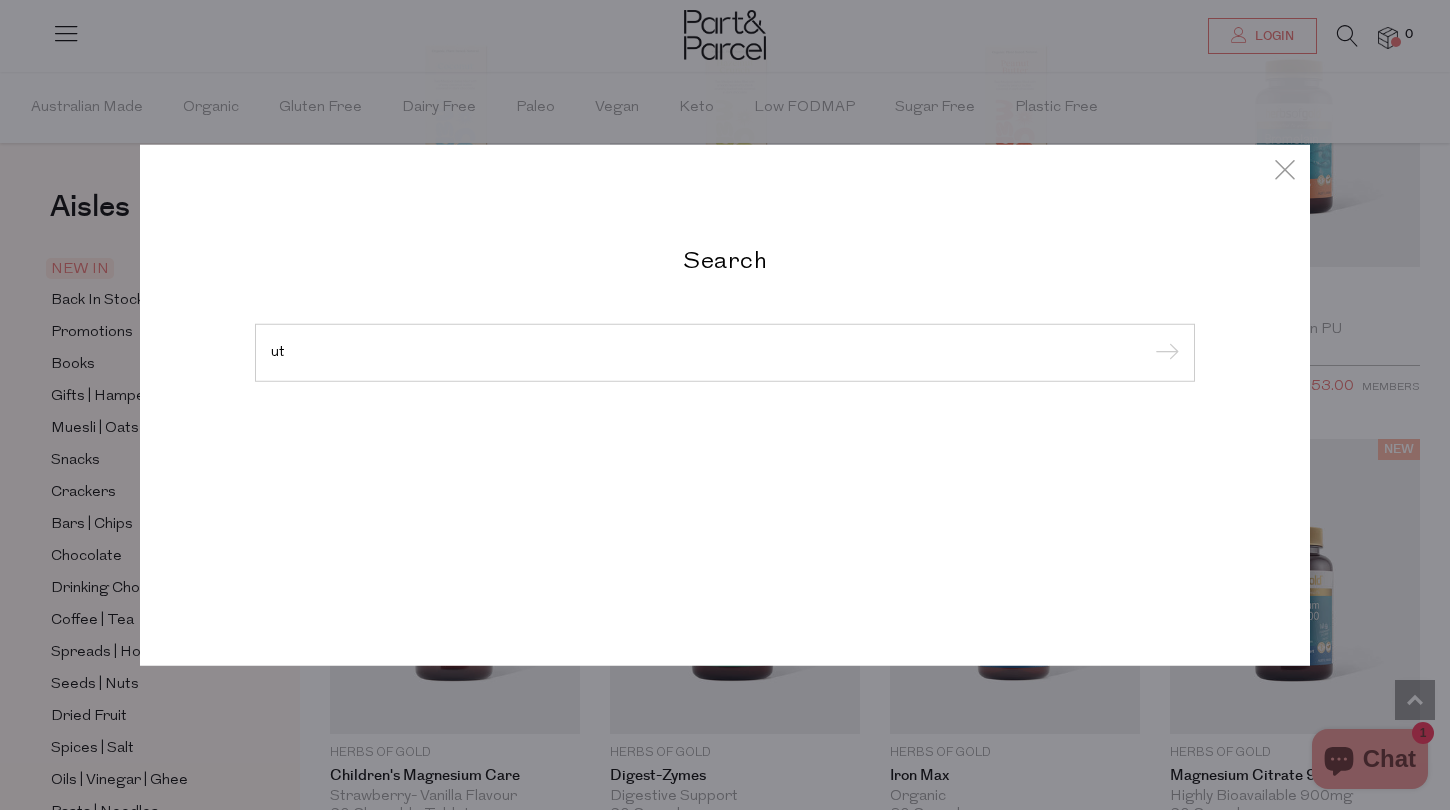 type on "u" 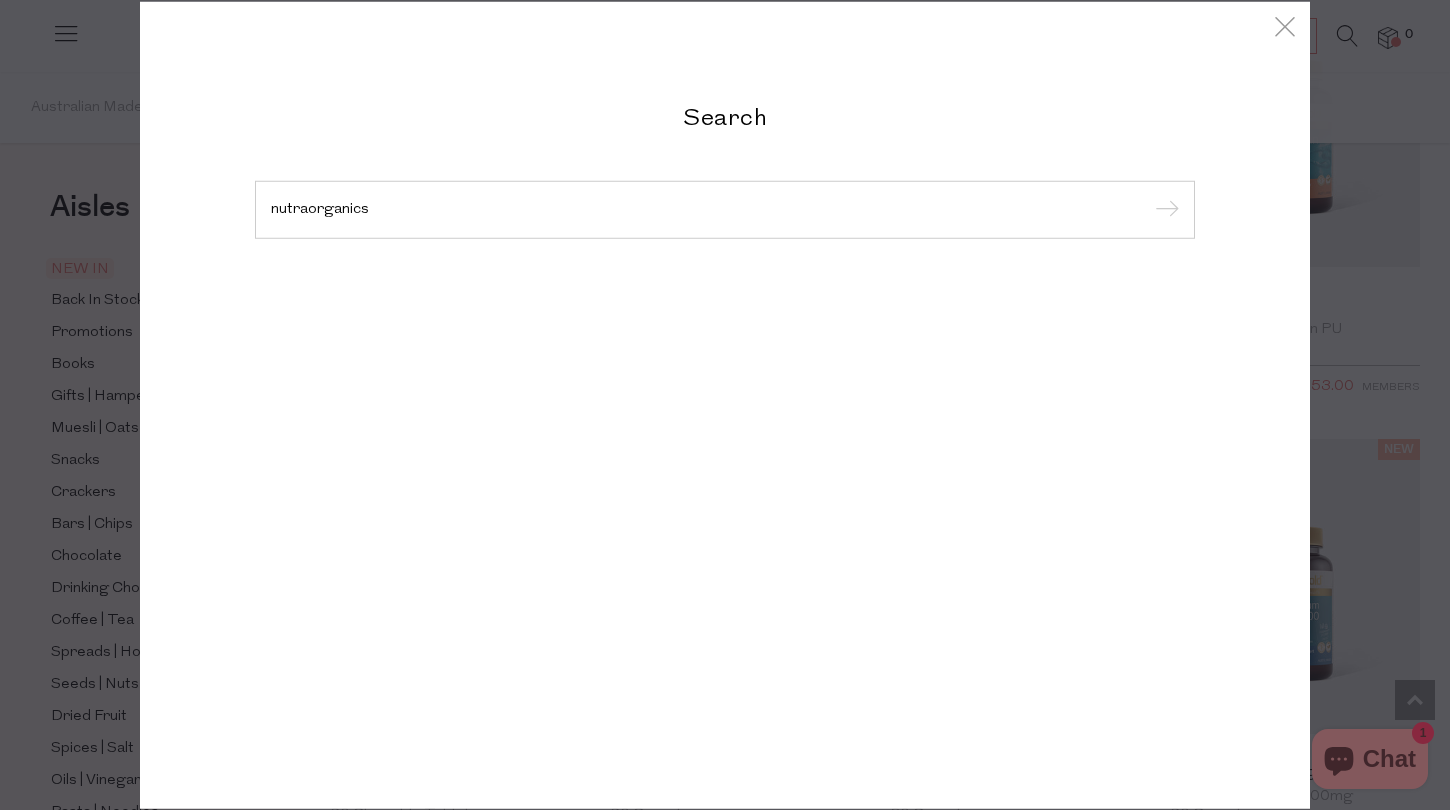 type on "nutraorganics" 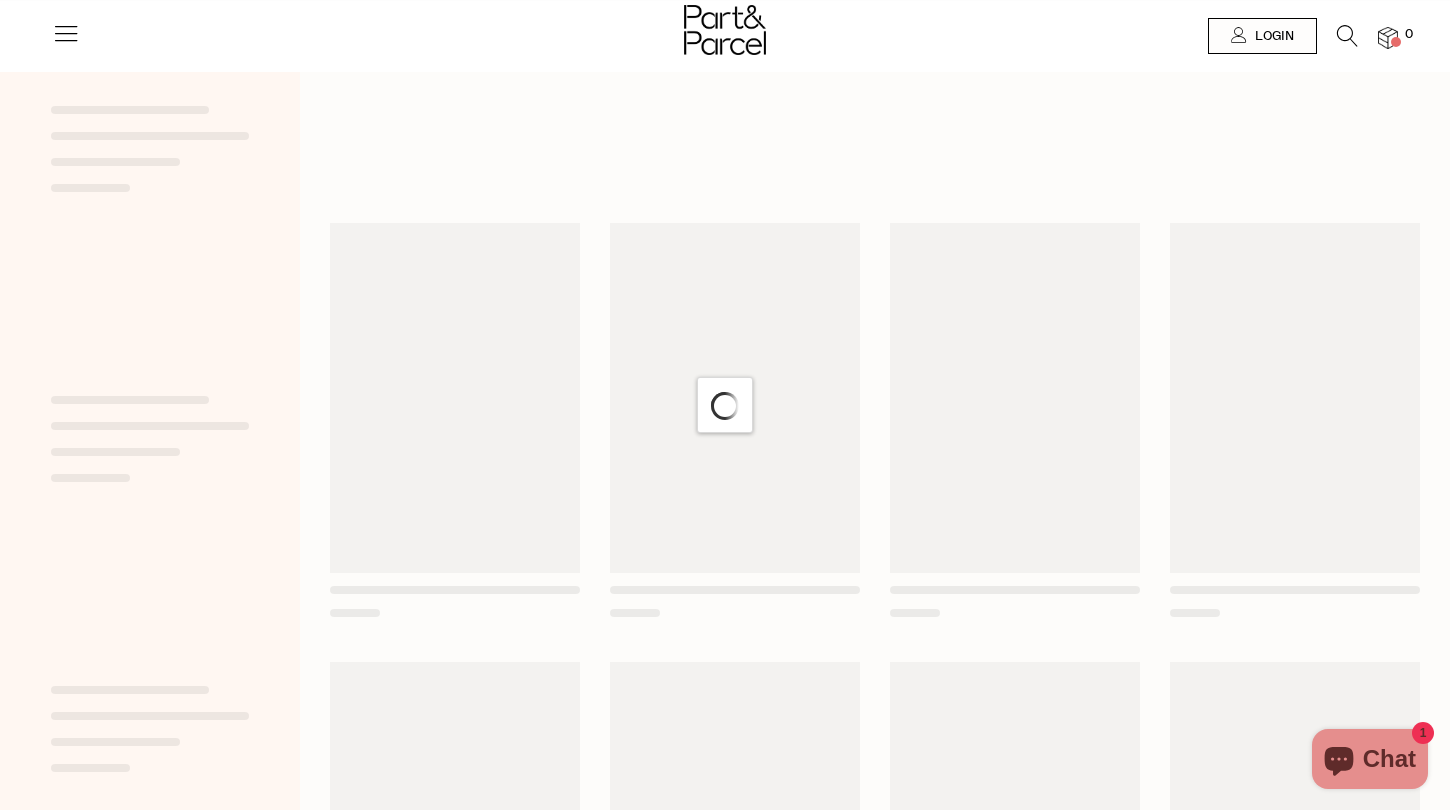 scroll, scrollTop: 0, scrollLeft: 0, axis: both 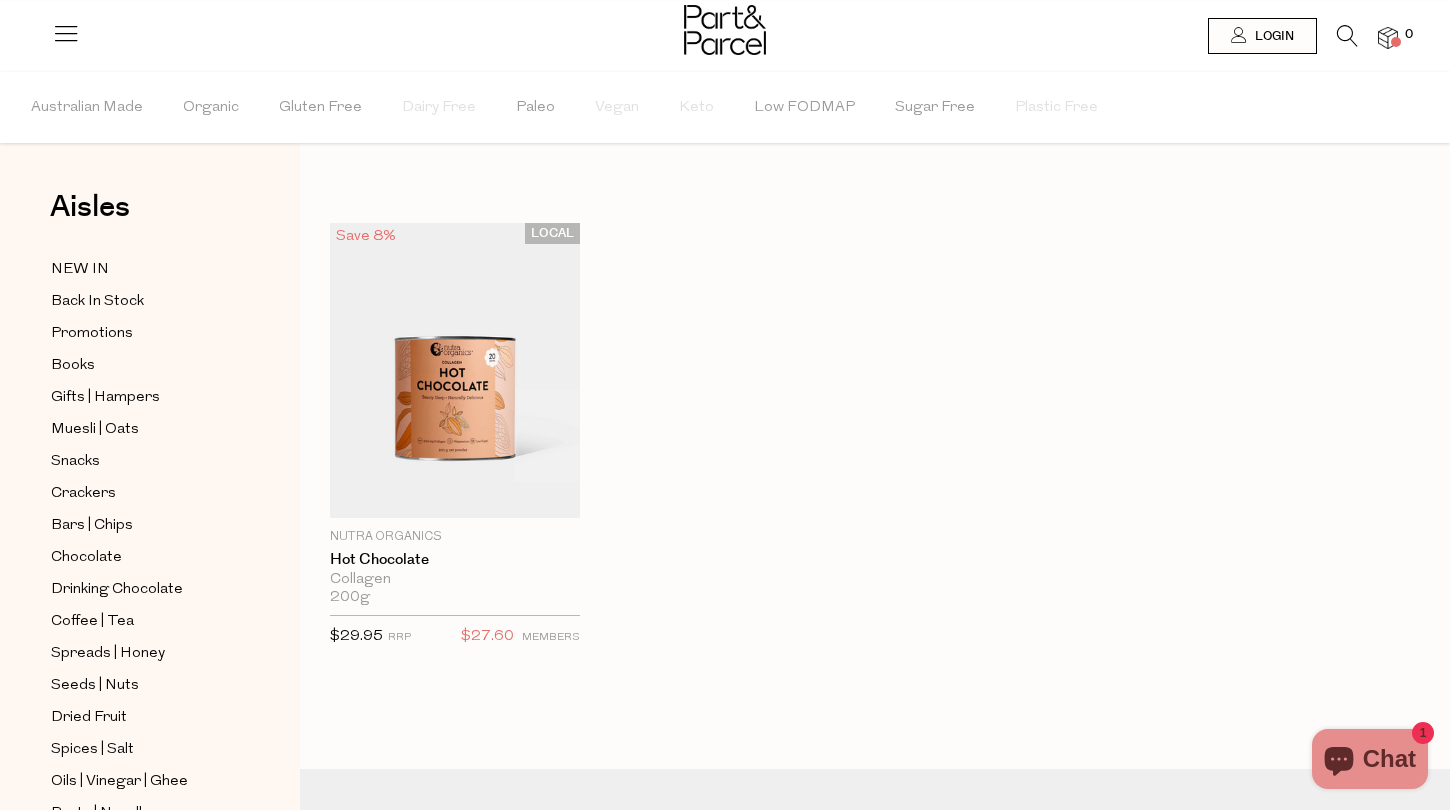 click at bounding box center [1347, 36] 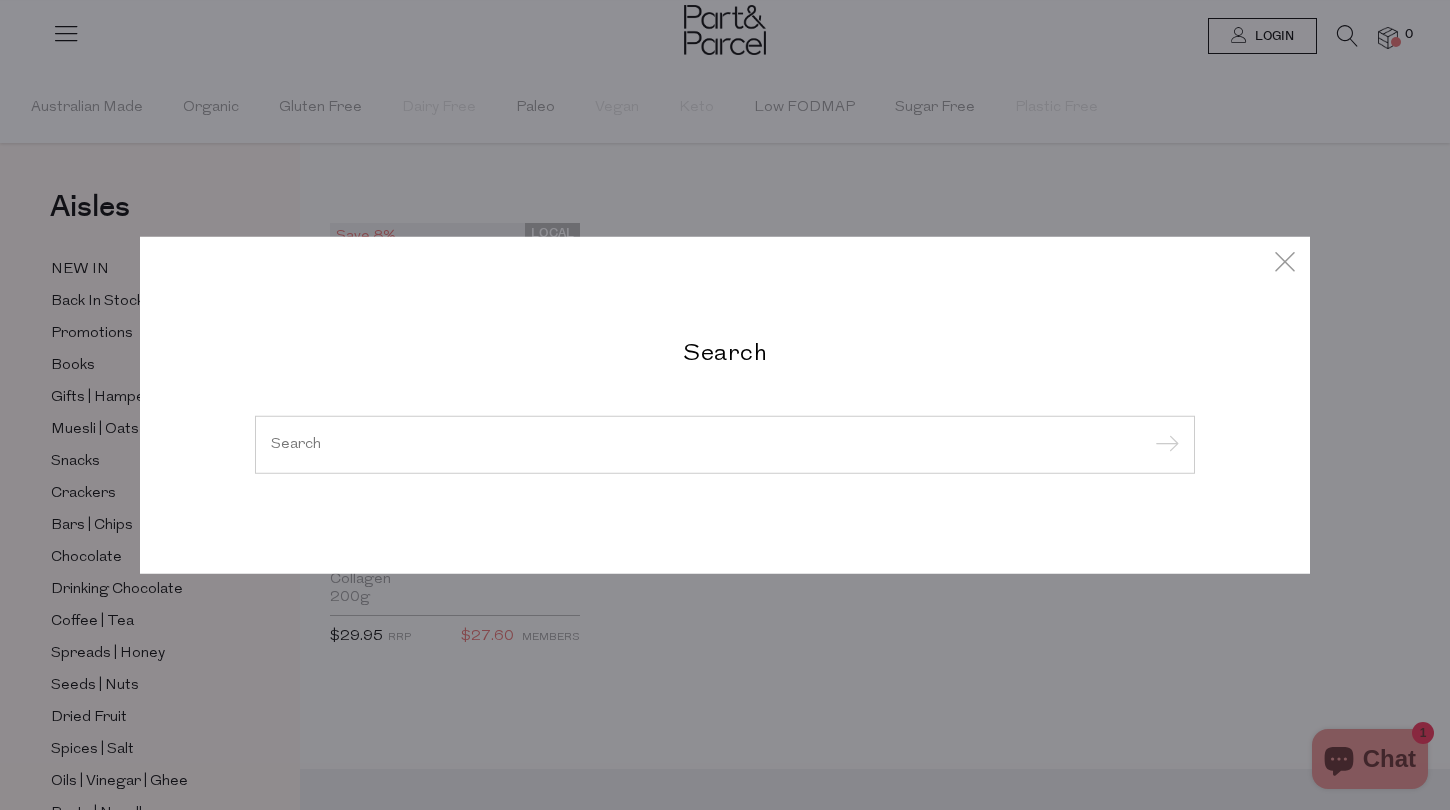 click at bounding box center (725, 444) 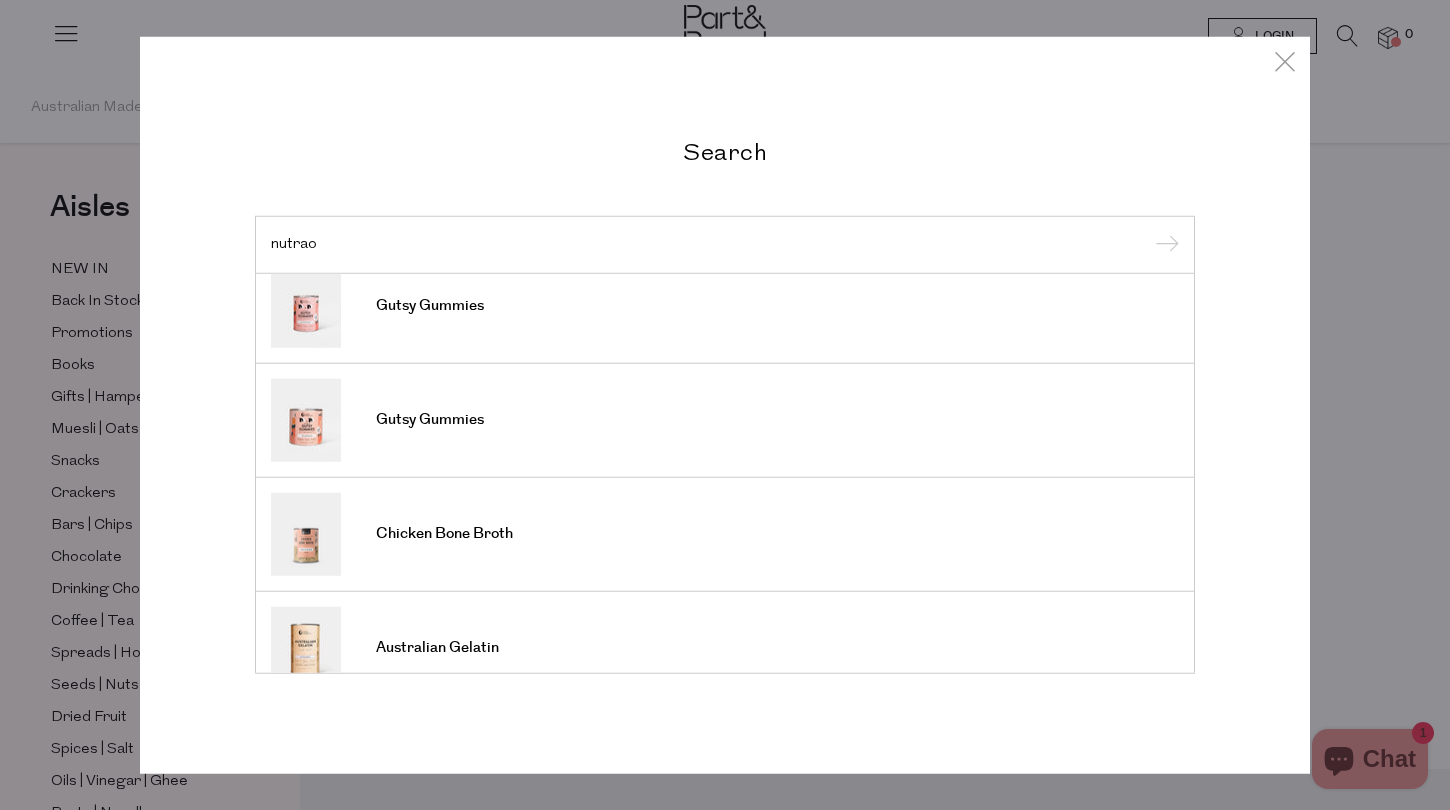 scroll, scrollTop: 740, scrollLeft: 0, axis: vertical 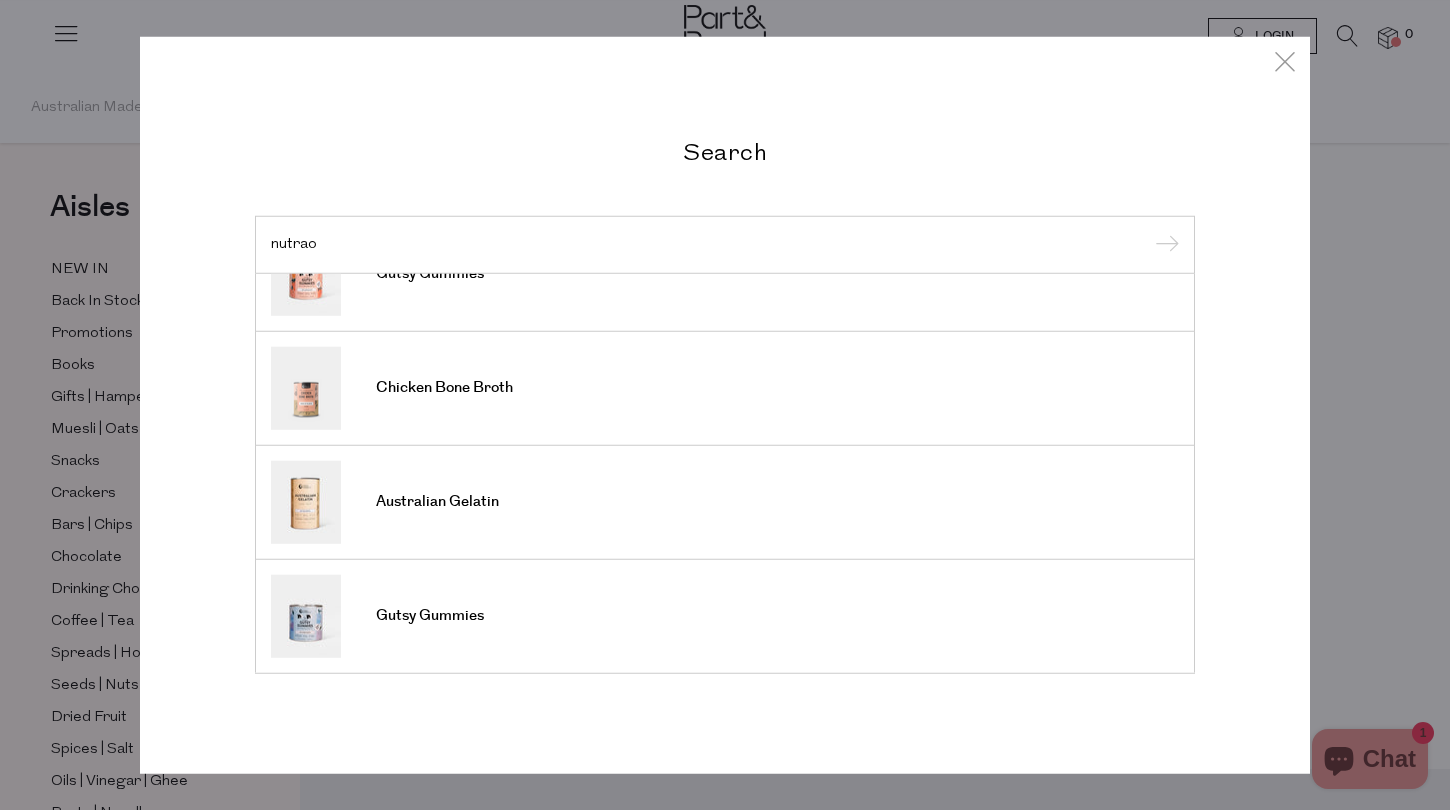 type on "nutrao" 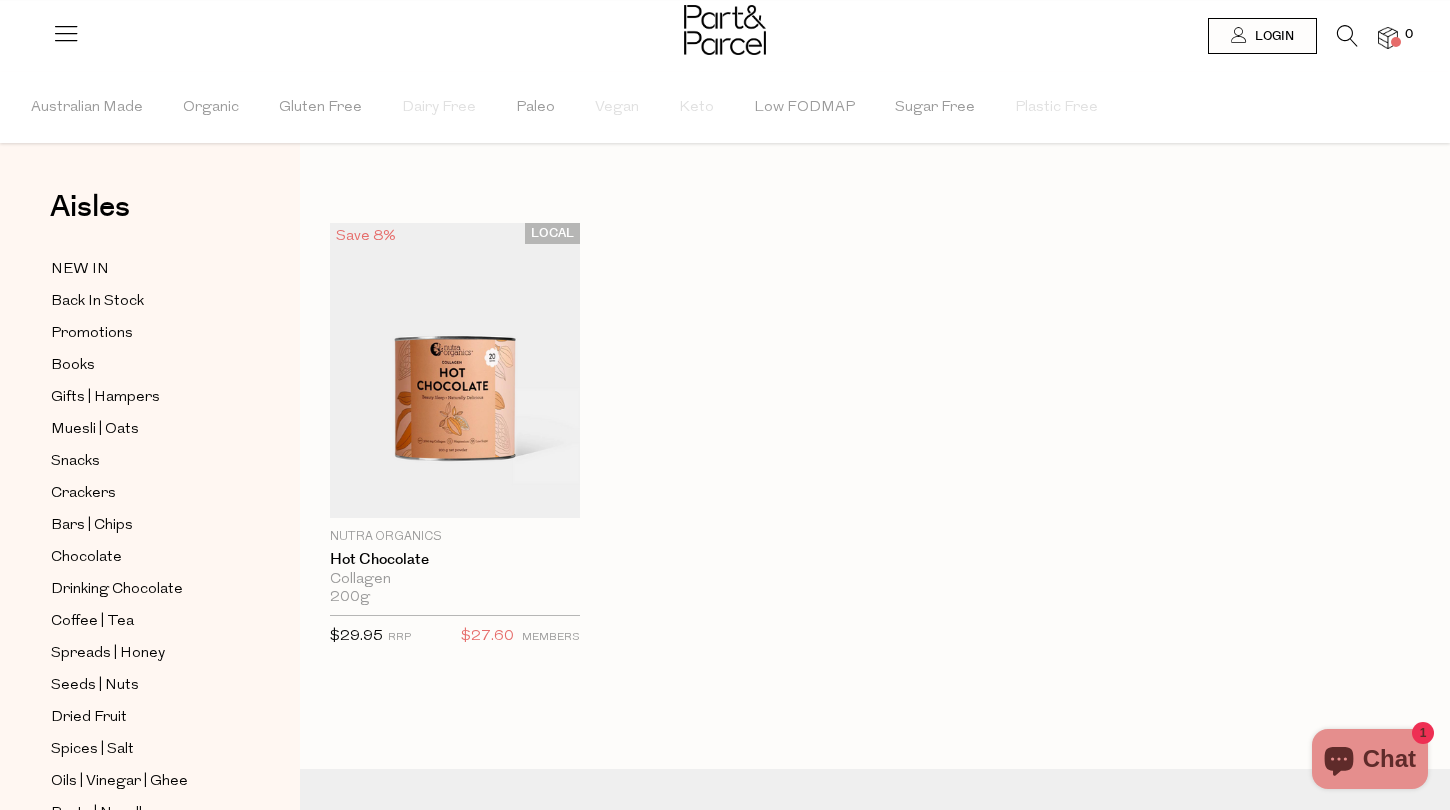 click at bounding box center [66, 33] 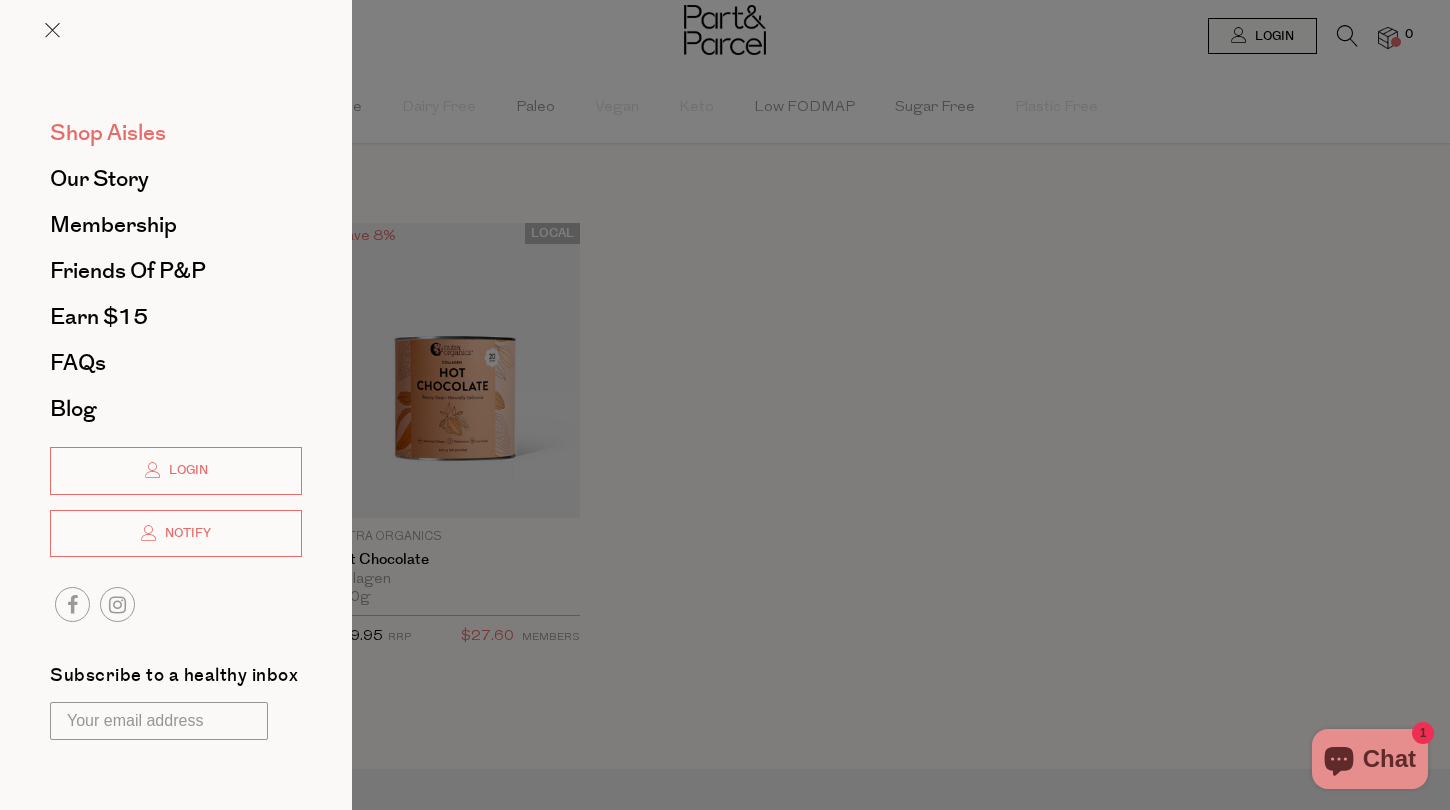click on "Shop Aisles" at bounding box center (108, 133) 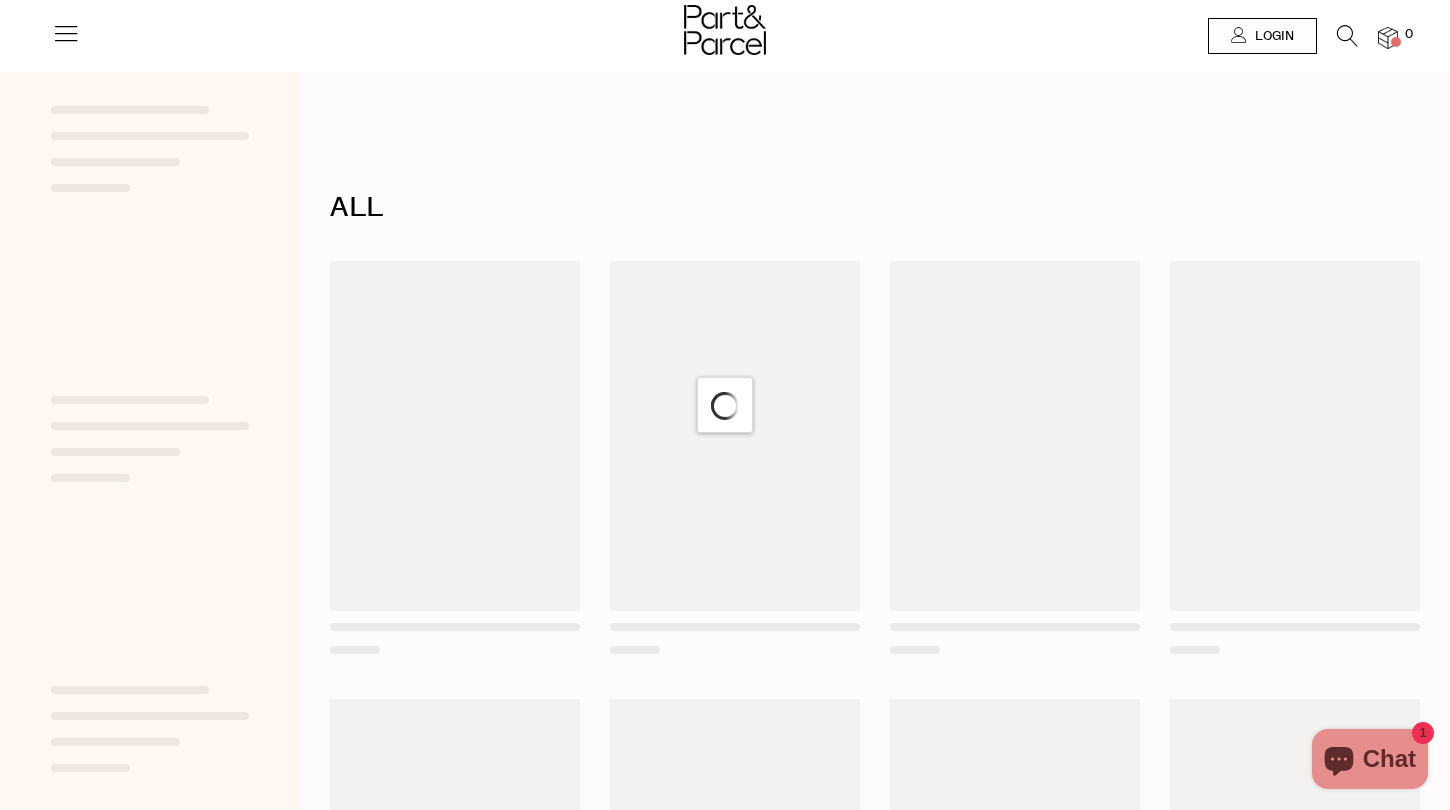 scroll, scrollTop: 0, scrollLeft: 0, axis: both 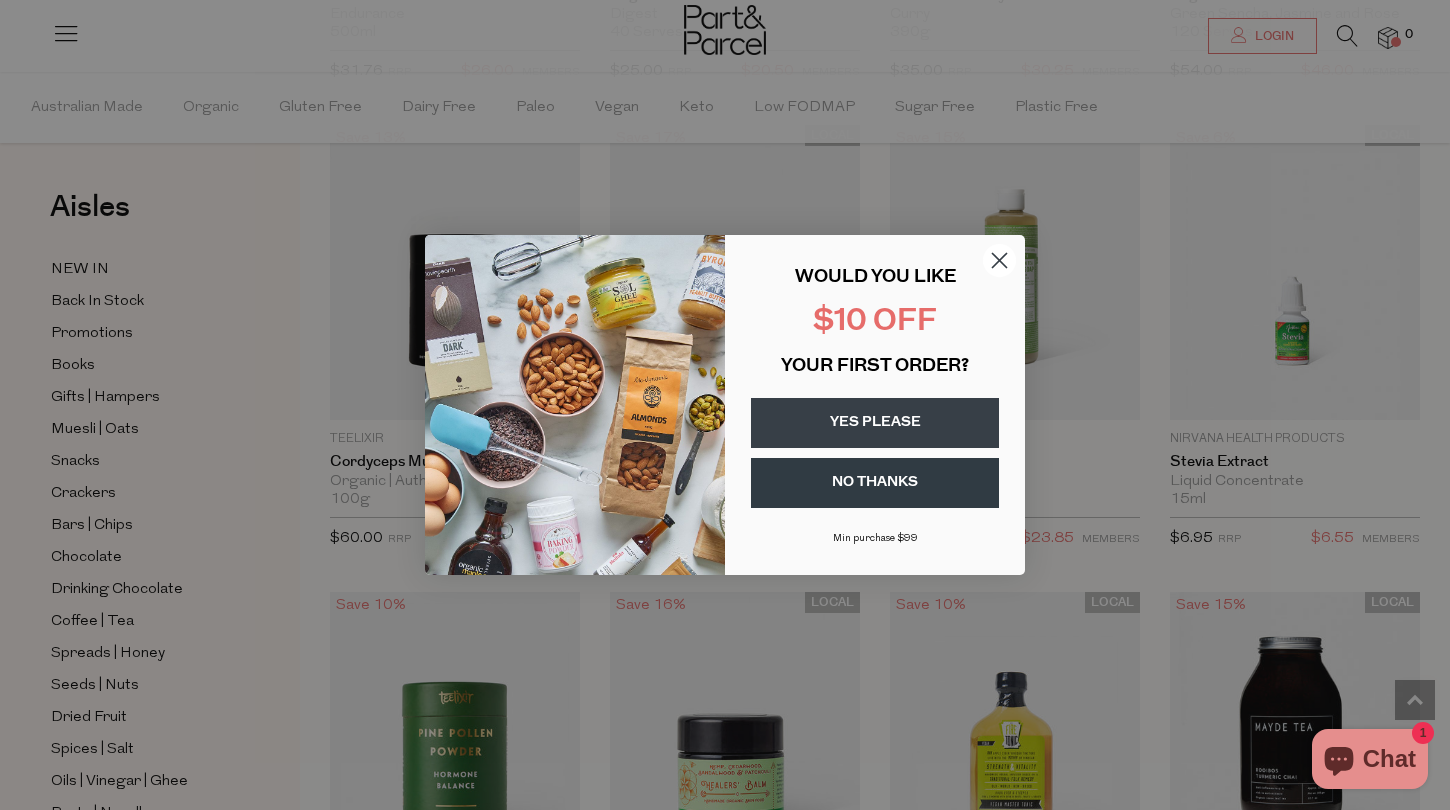 click on "YES PLEASE" at bounding box center (875, 423) 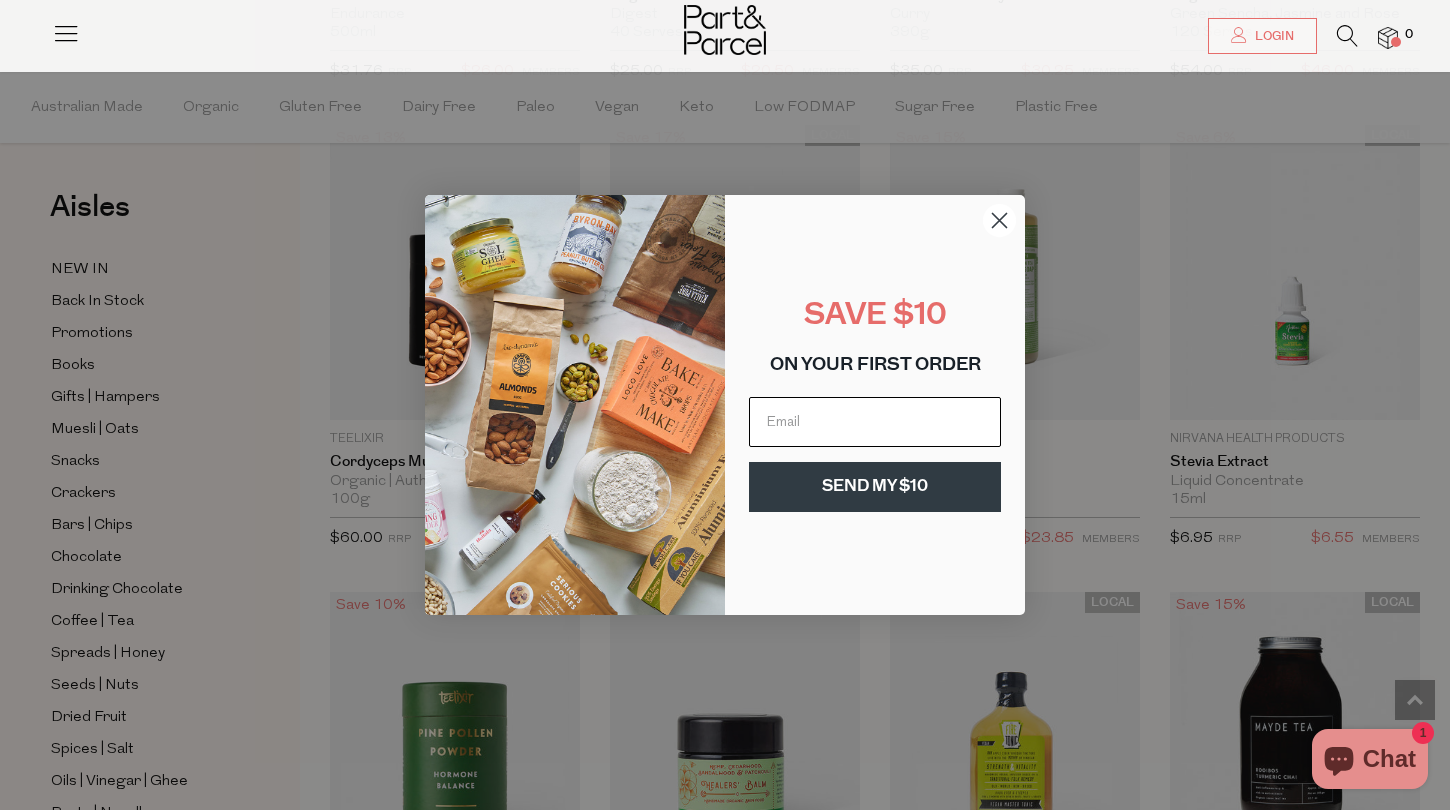 click at bounding box center (875, 422) 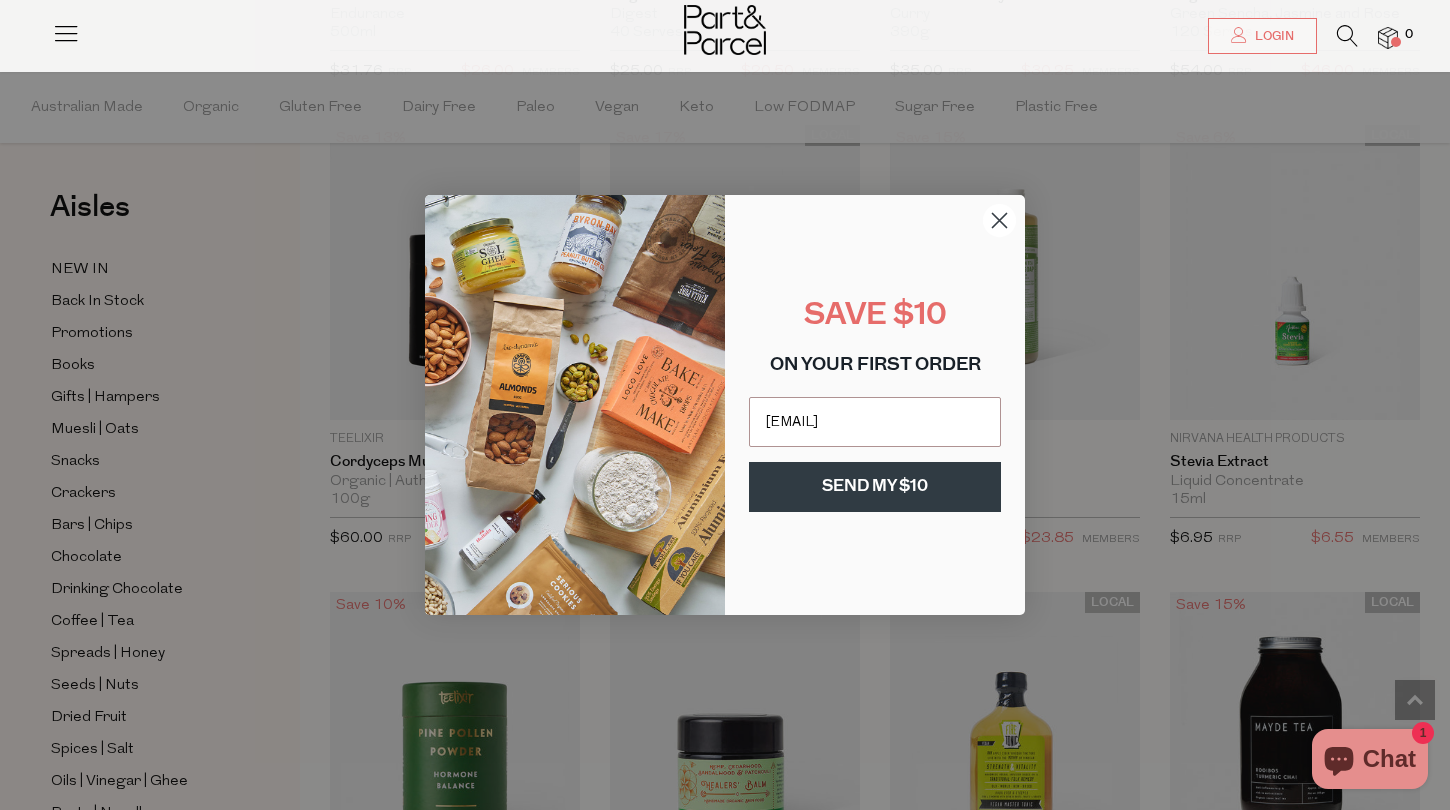 type on "lauramaoneill@gmail.com" 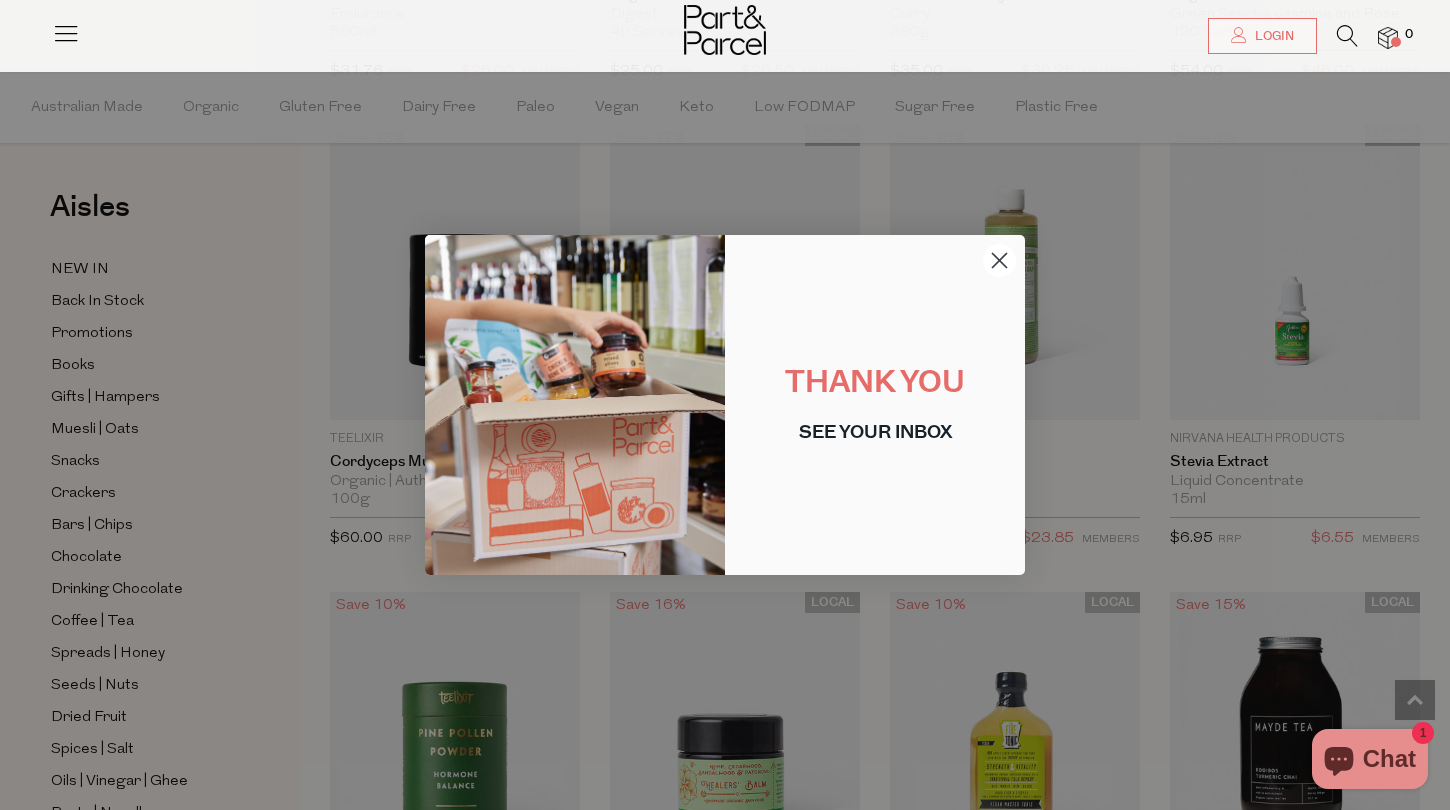 click 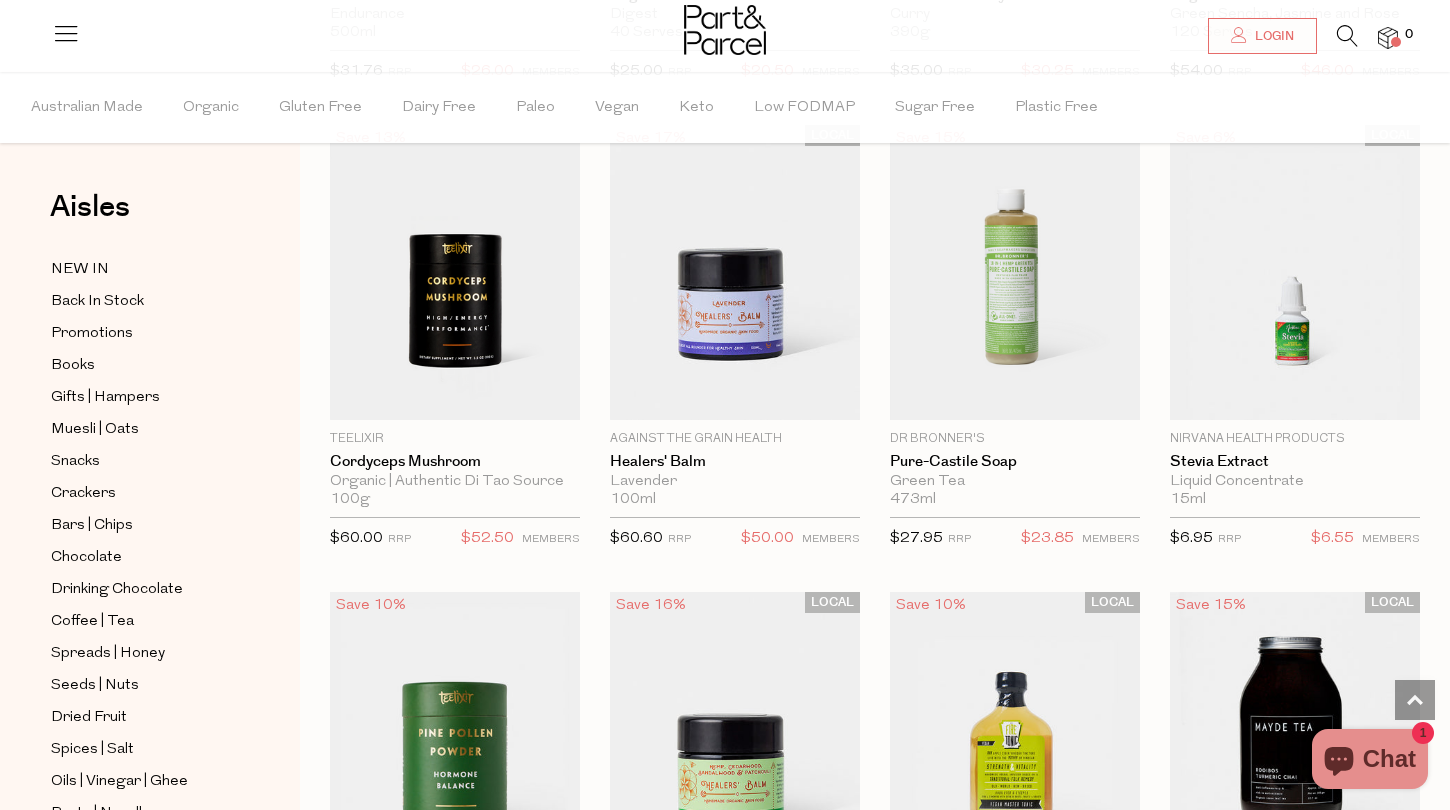 click at bounding box center [66, 41] 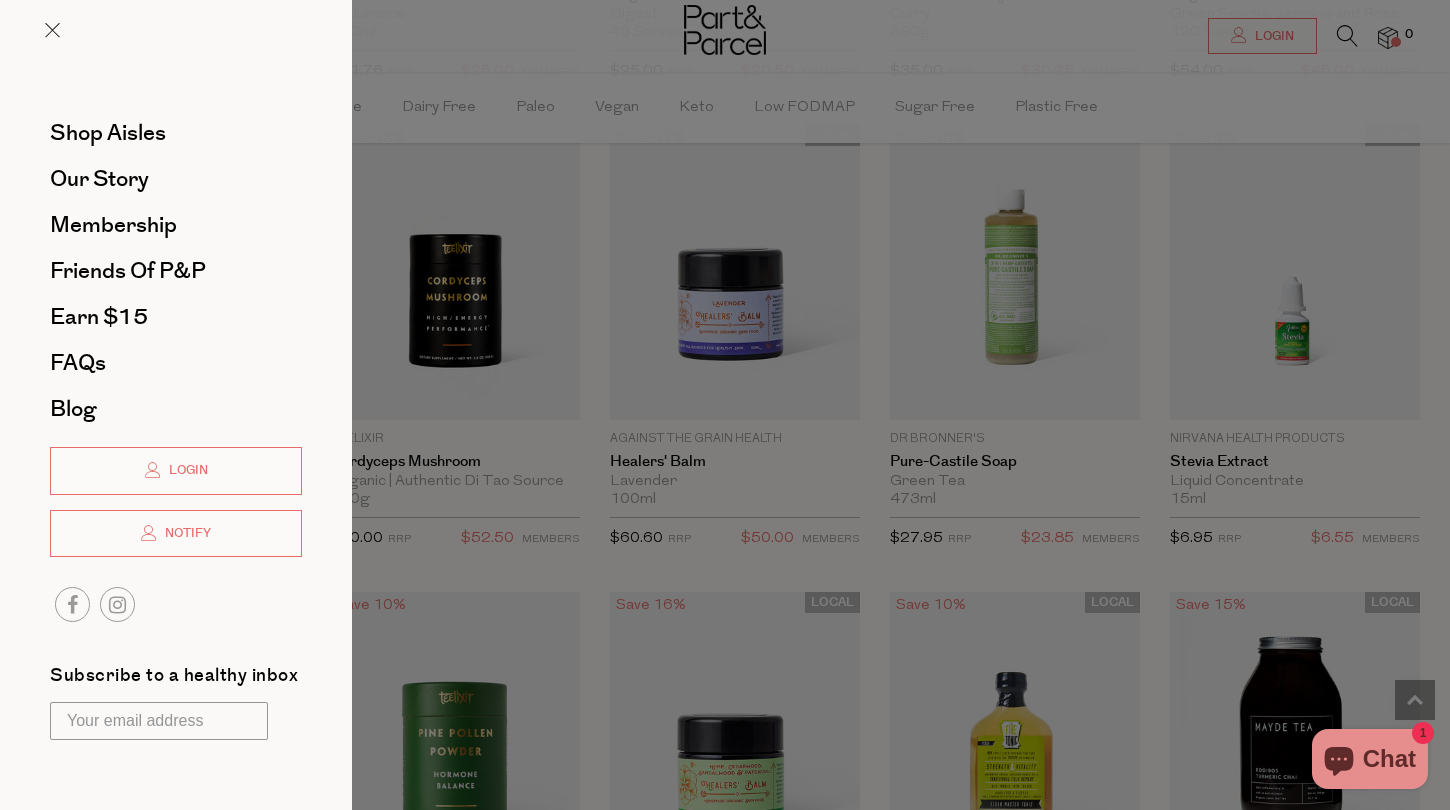 click at bounding box center (725, 405) 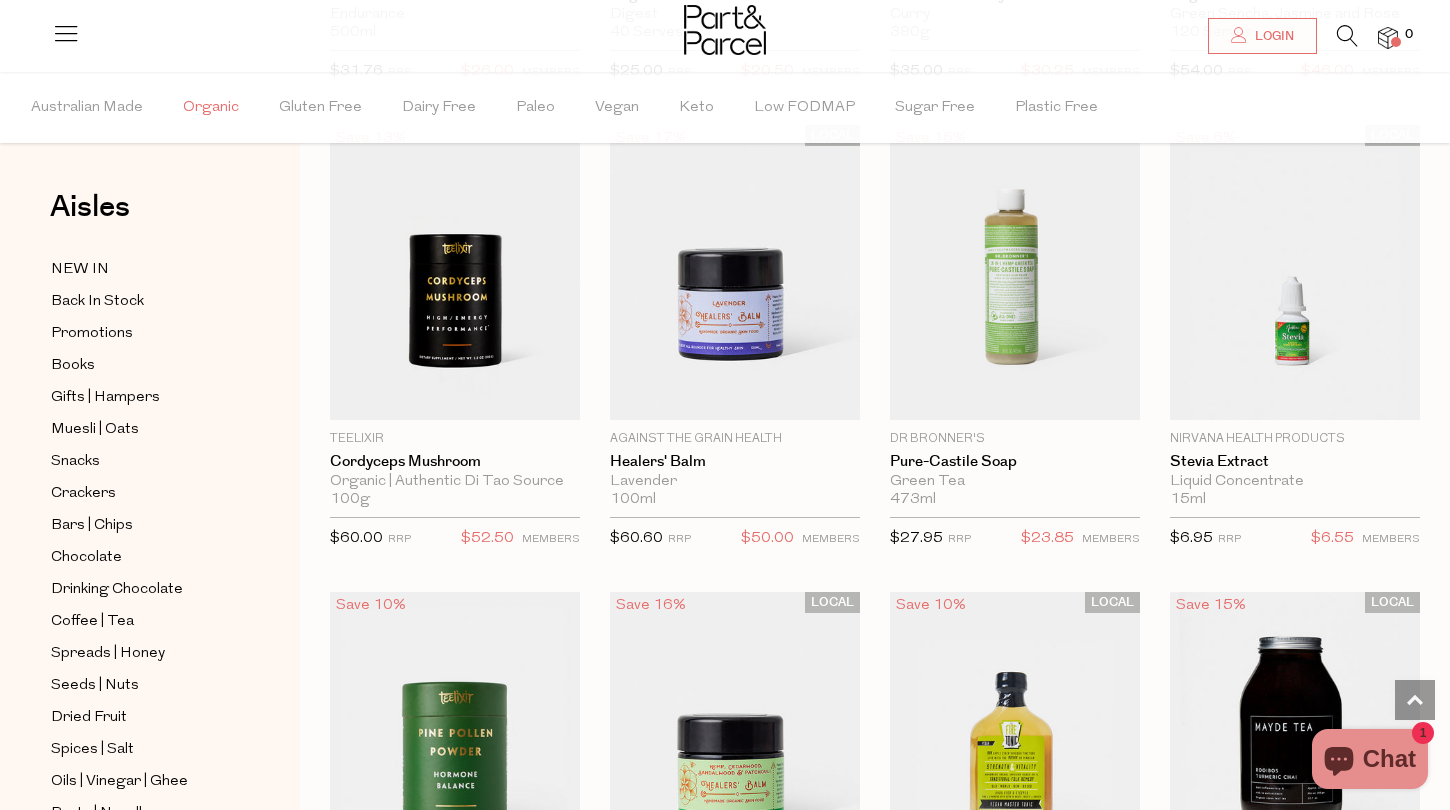 click on "Organic" at bounding box center (211, 108) 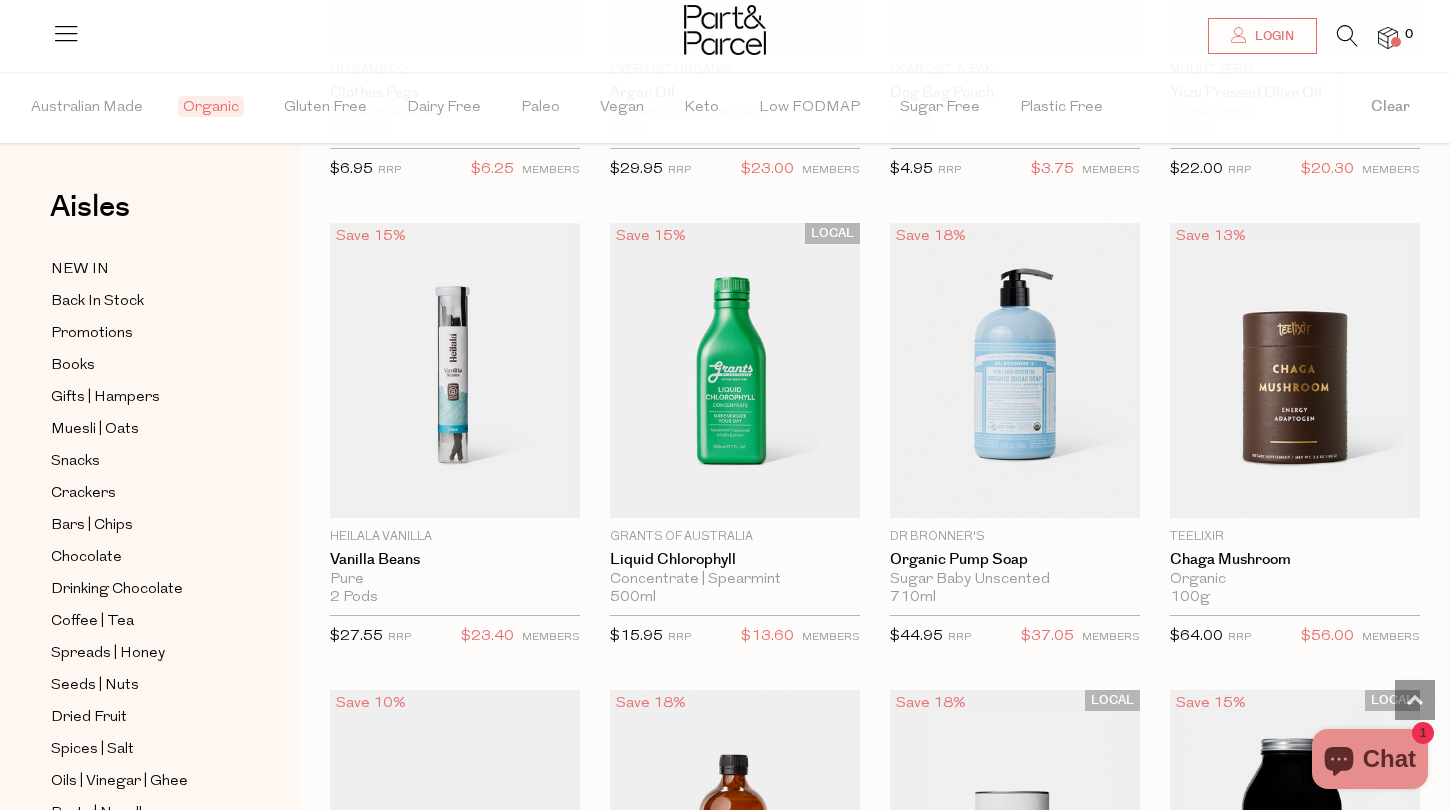 scroll, scrollTop: 3857, scrollLeft: 0, axis: vertical 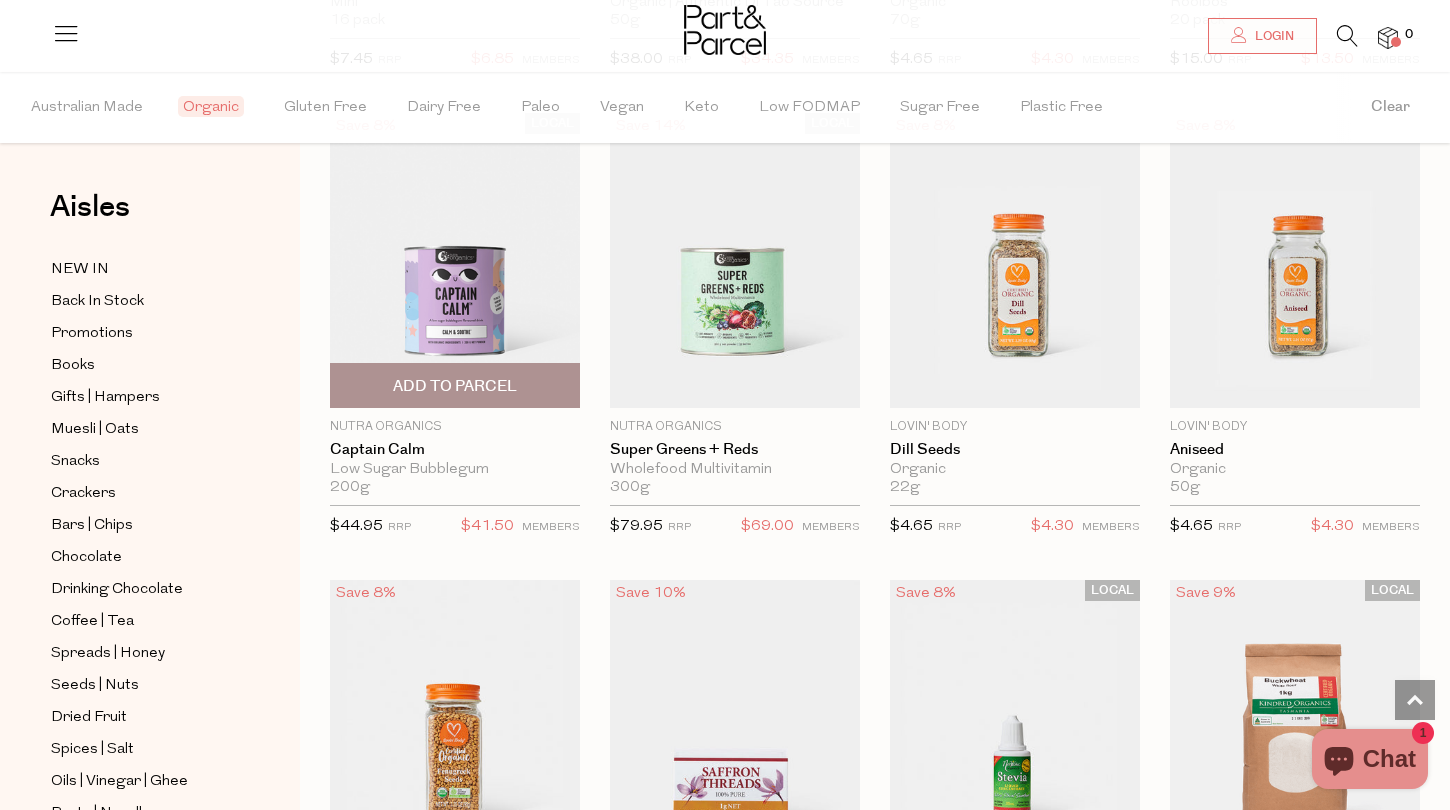 click on "Nutra Organics" at bounding box center (455, 427) 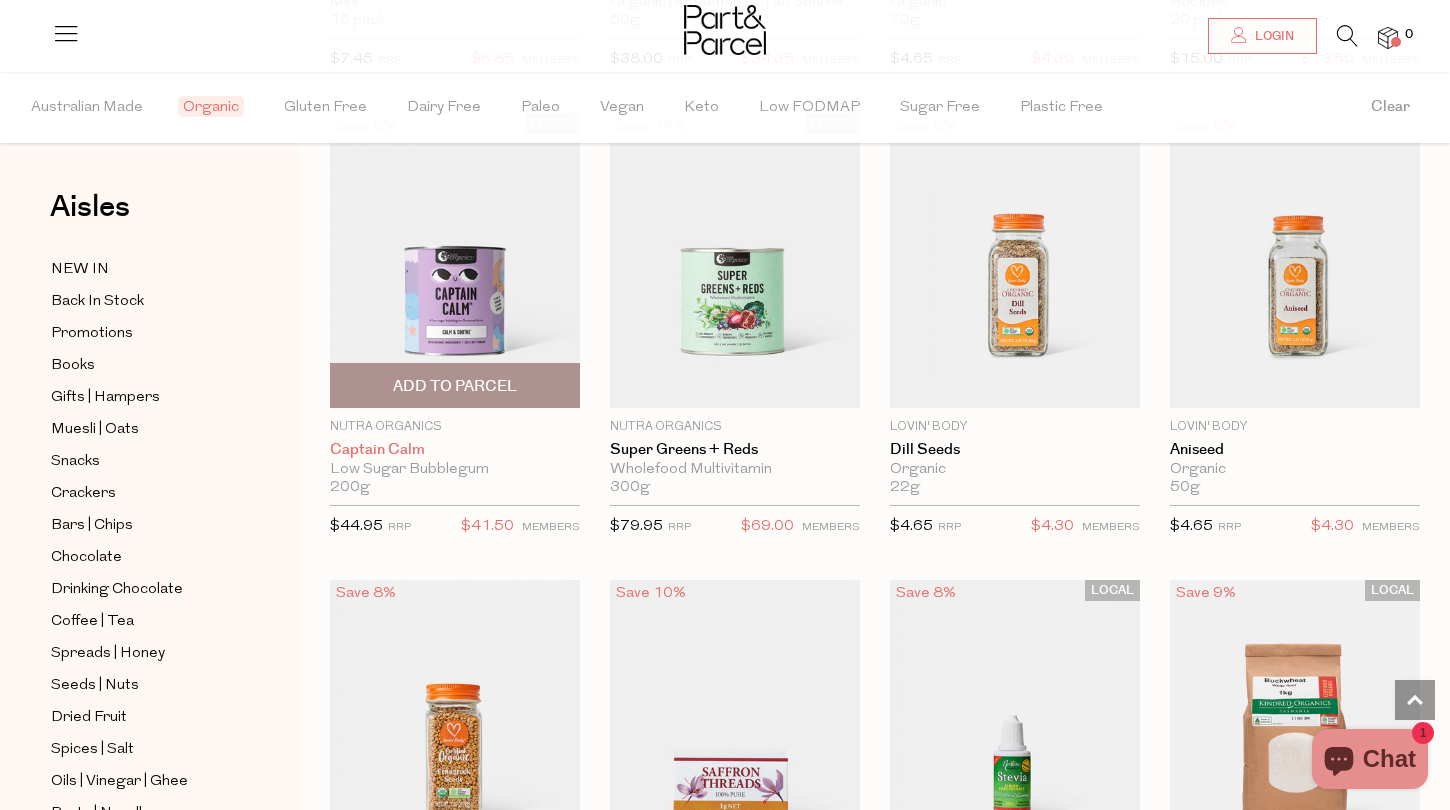 click on "Captain Calm" at bounding box center (455, 450) 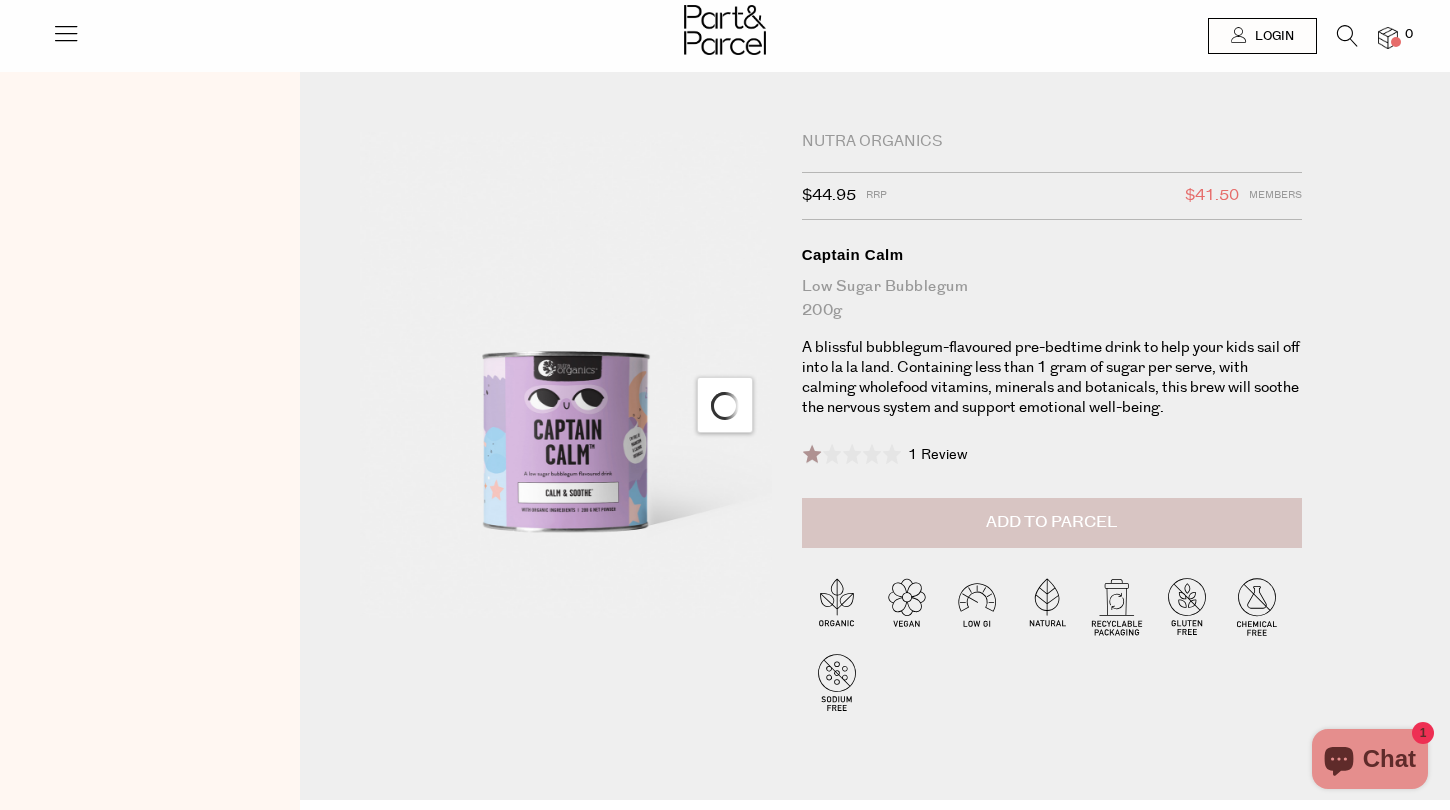 scroll, scrollTop: 0, scrollLeft: 0, axis: both 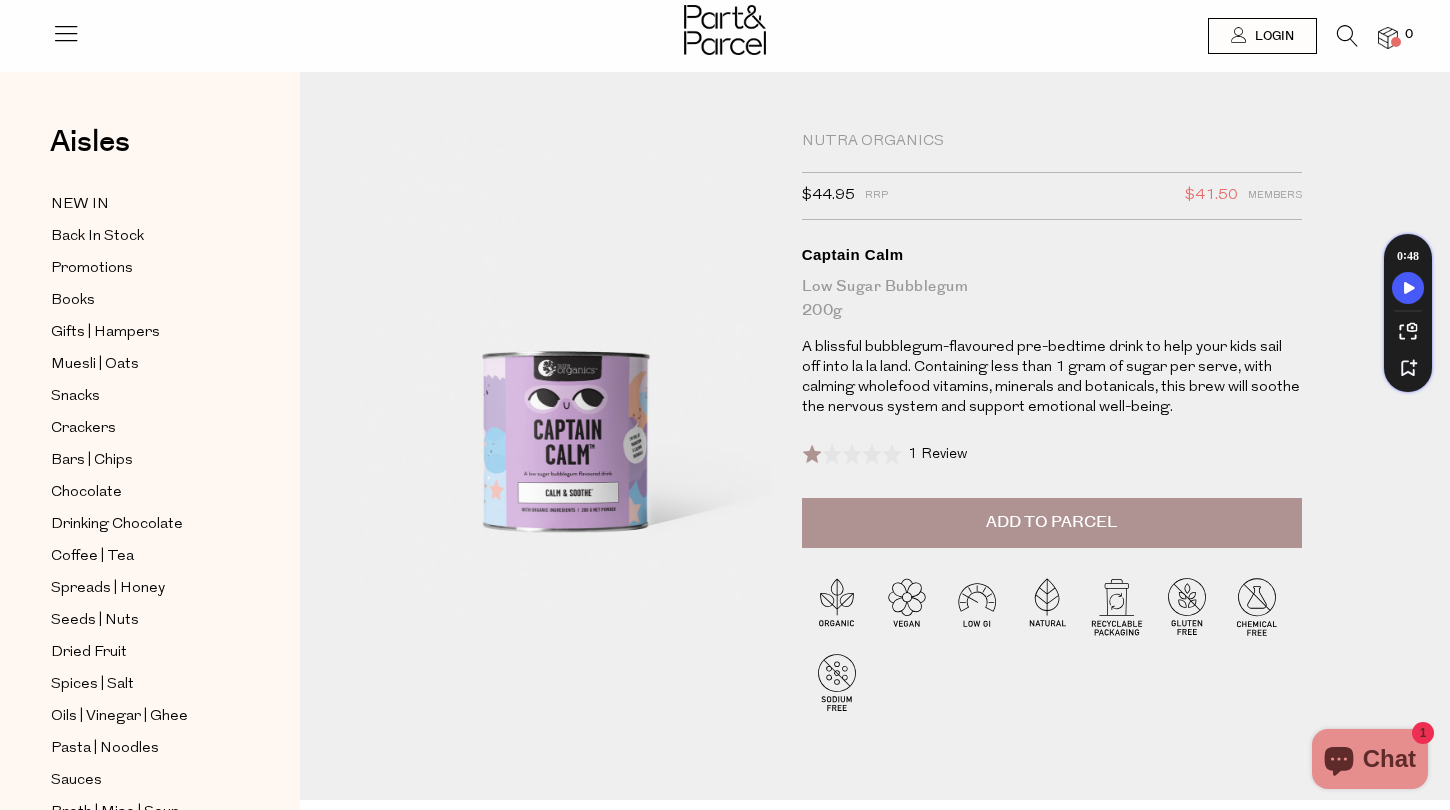 click on "Nutra Organics" at bounding box center [1052, 142] 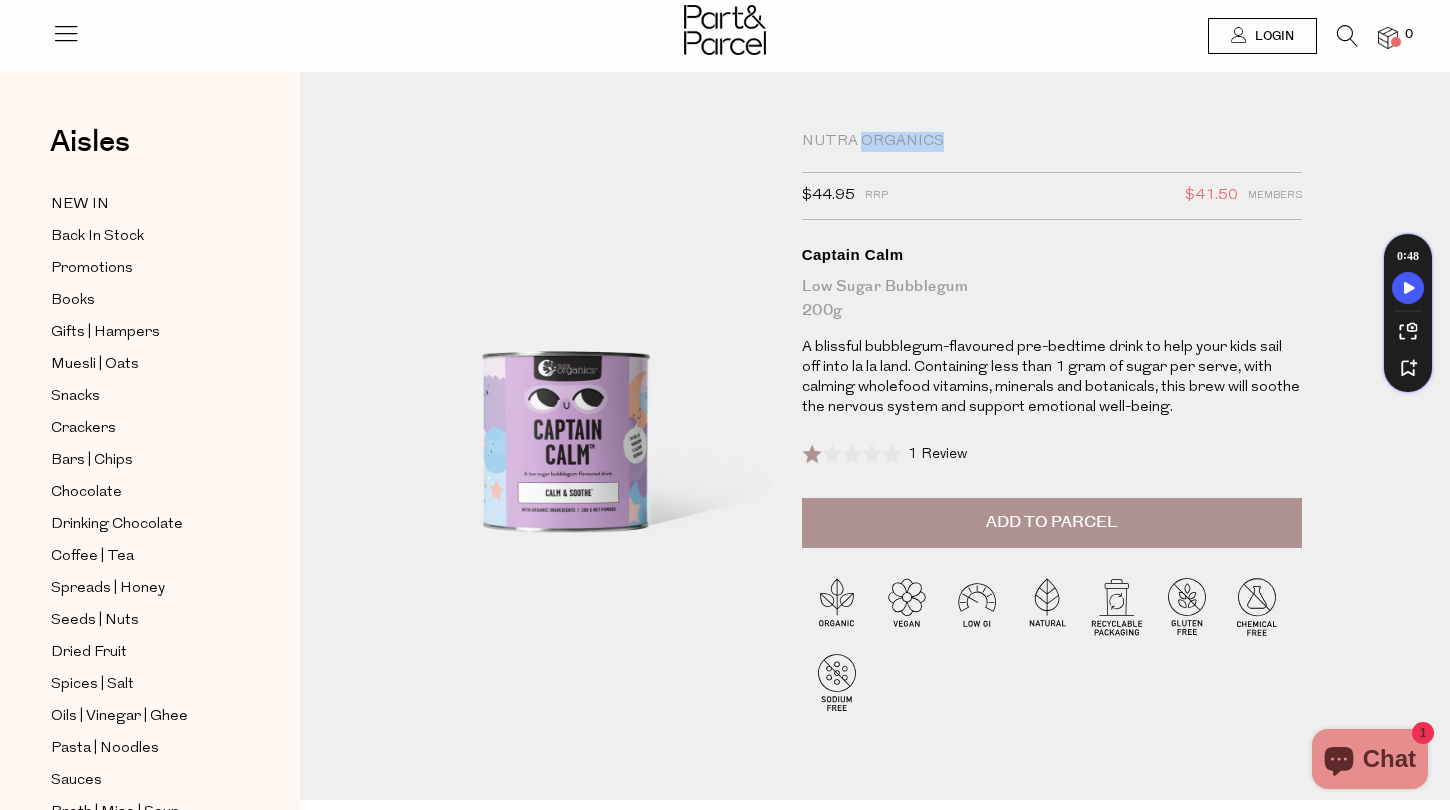 click on "Nutra Organics" at bounding box center (1052, 142) 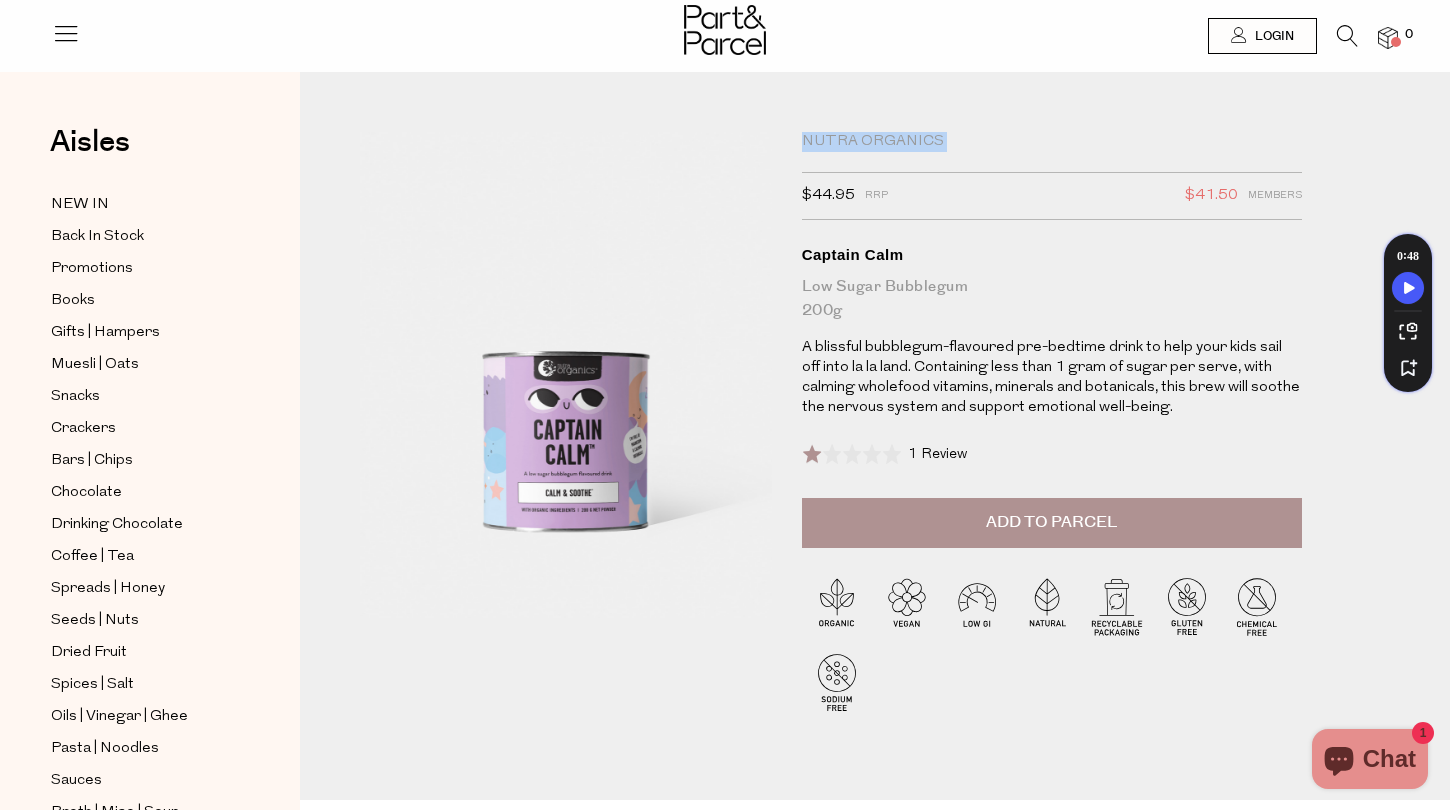 click on "Nutra Organics" at bounding box center [1052, 142] 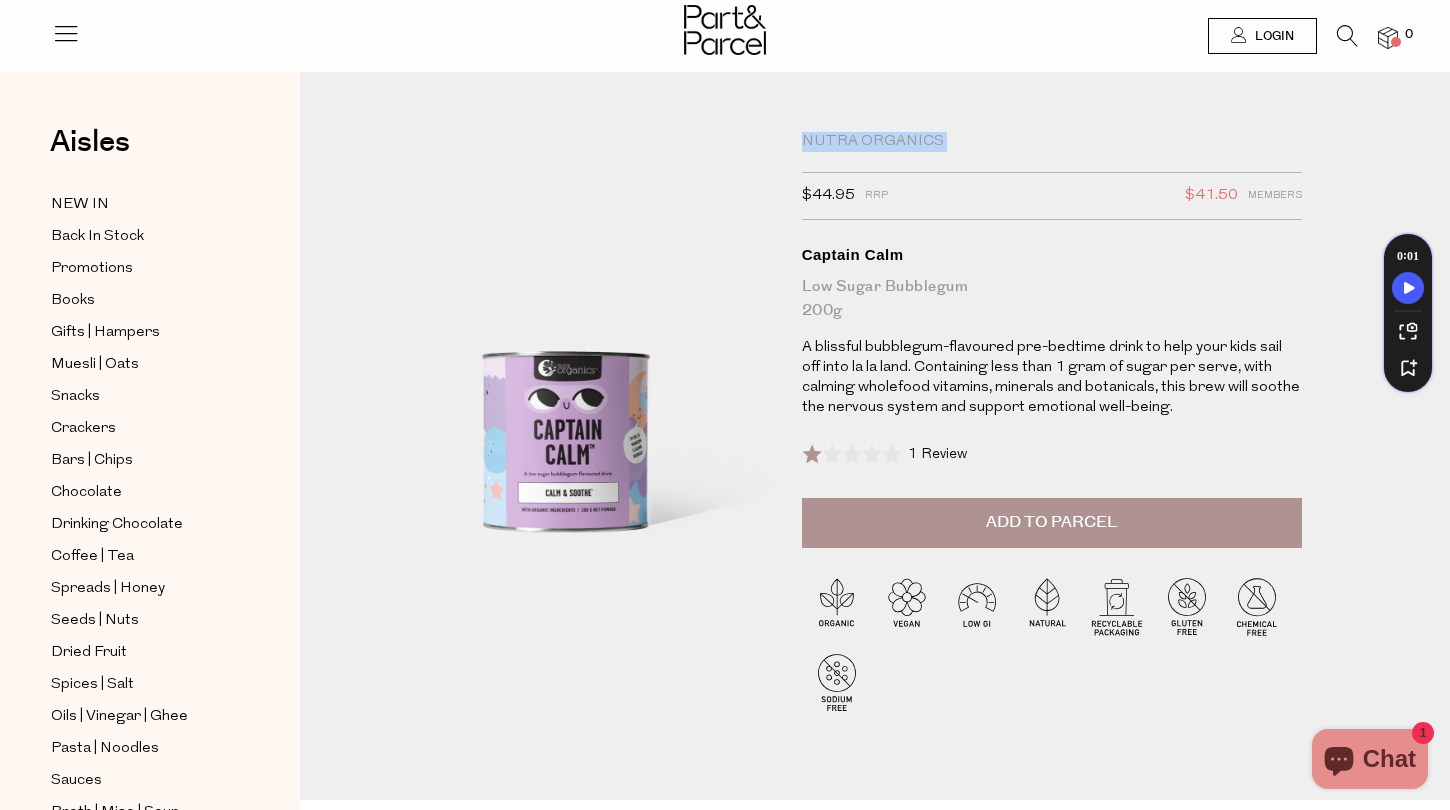 click on "Nutra Organics" at bounding box center (1052, 142) 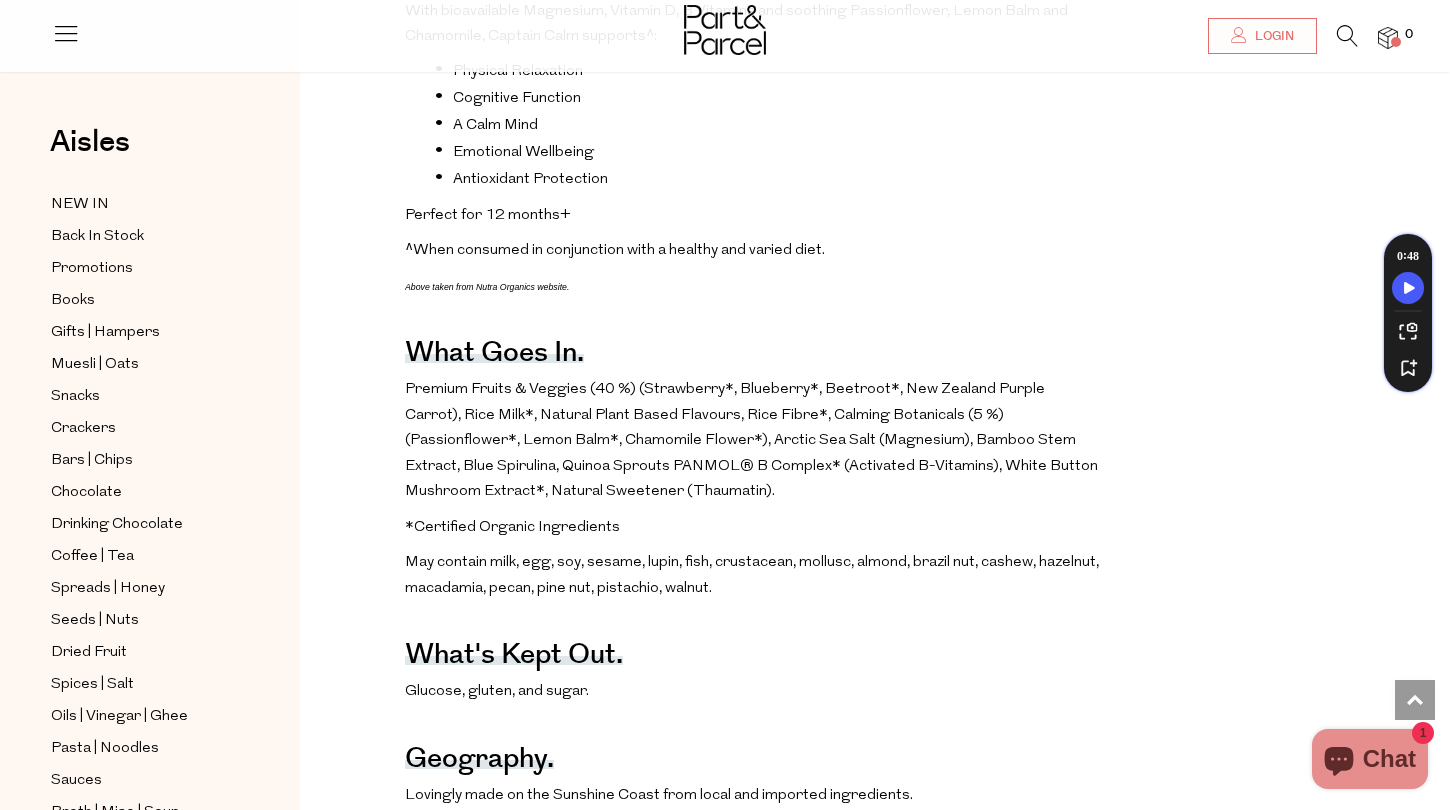 scroll, scrollTop: 0, scrollLeft: 0, axis: both 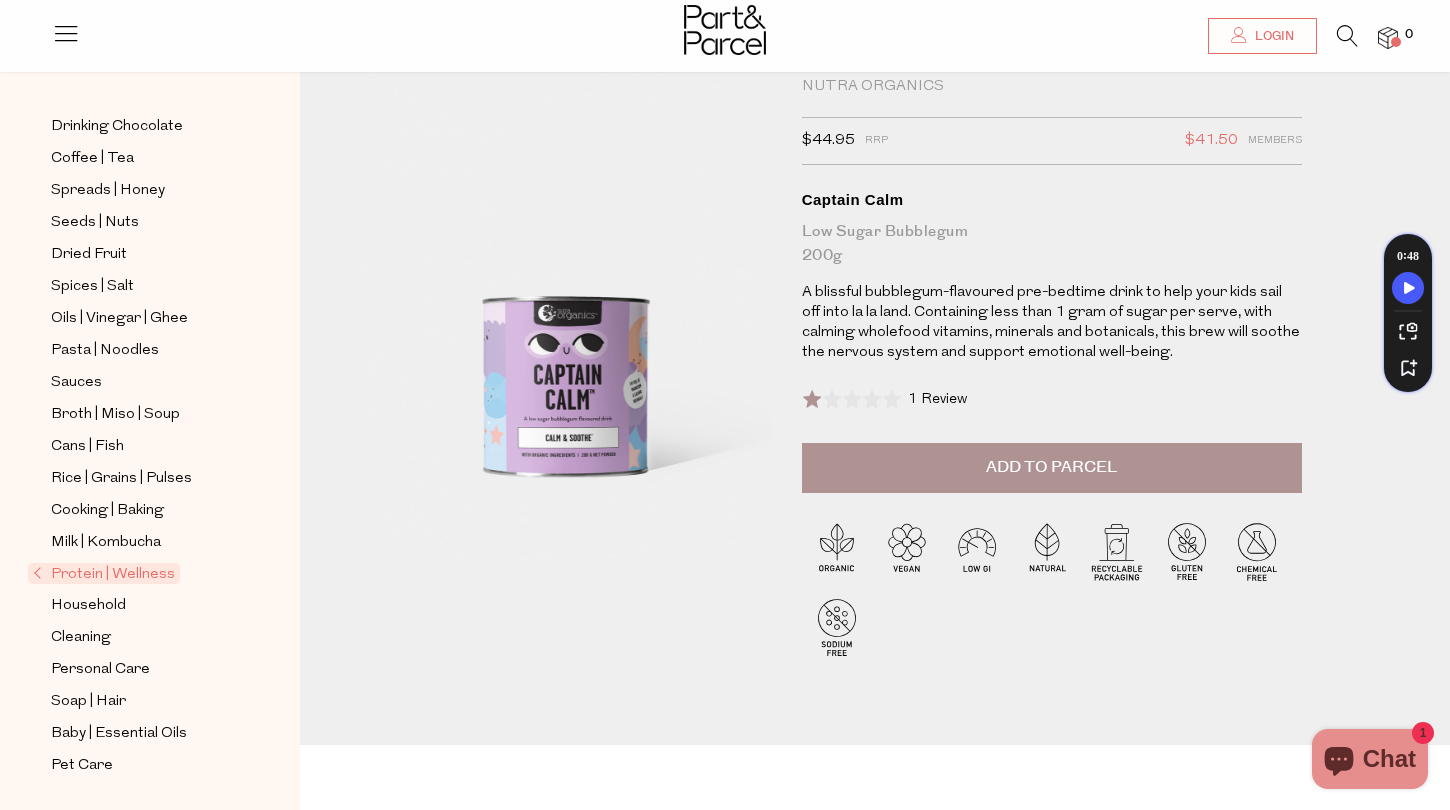 click on "Protein | Wellness" at bounding box center (104, 573) 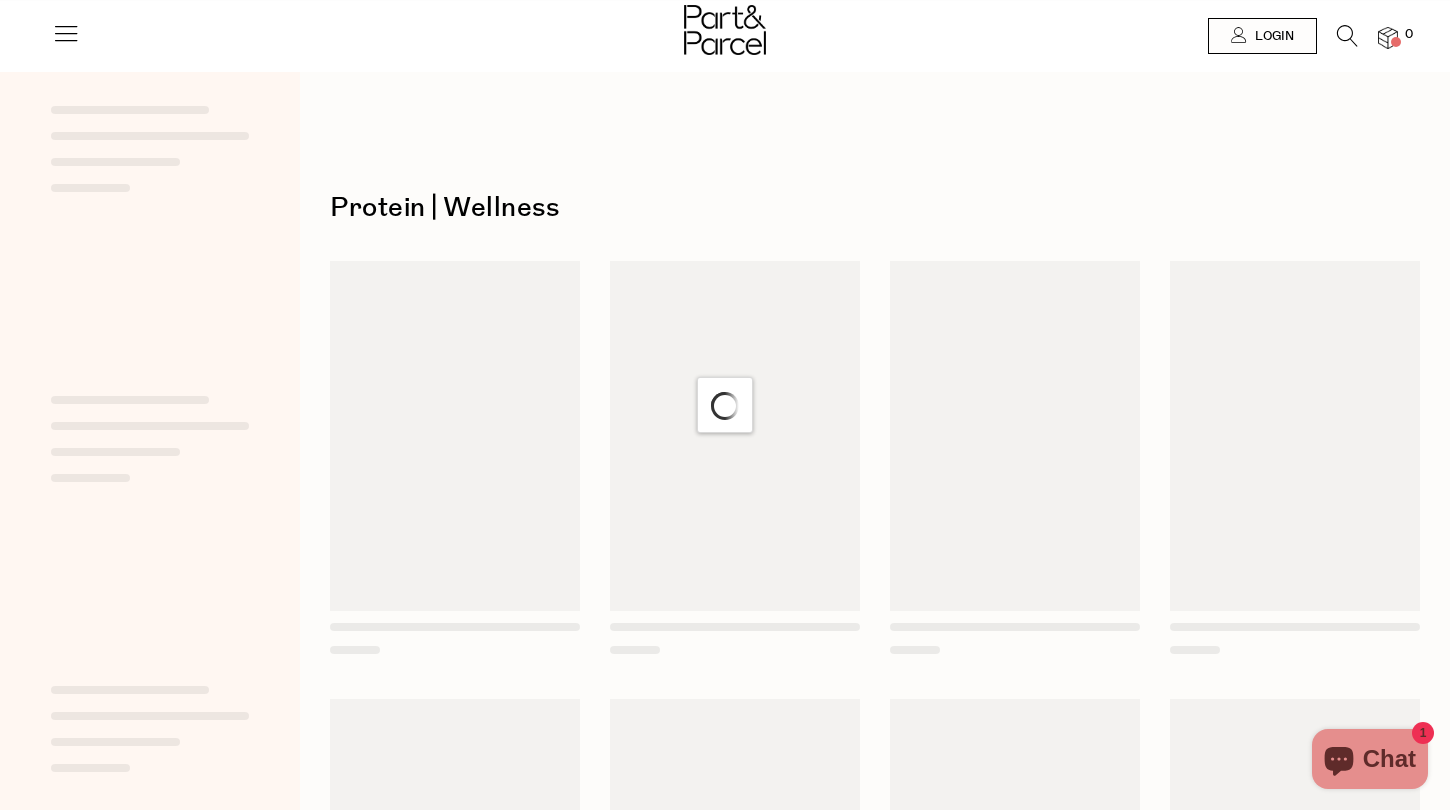 scroll, scrollTop: 0, scrollLeft: 0, axis: both 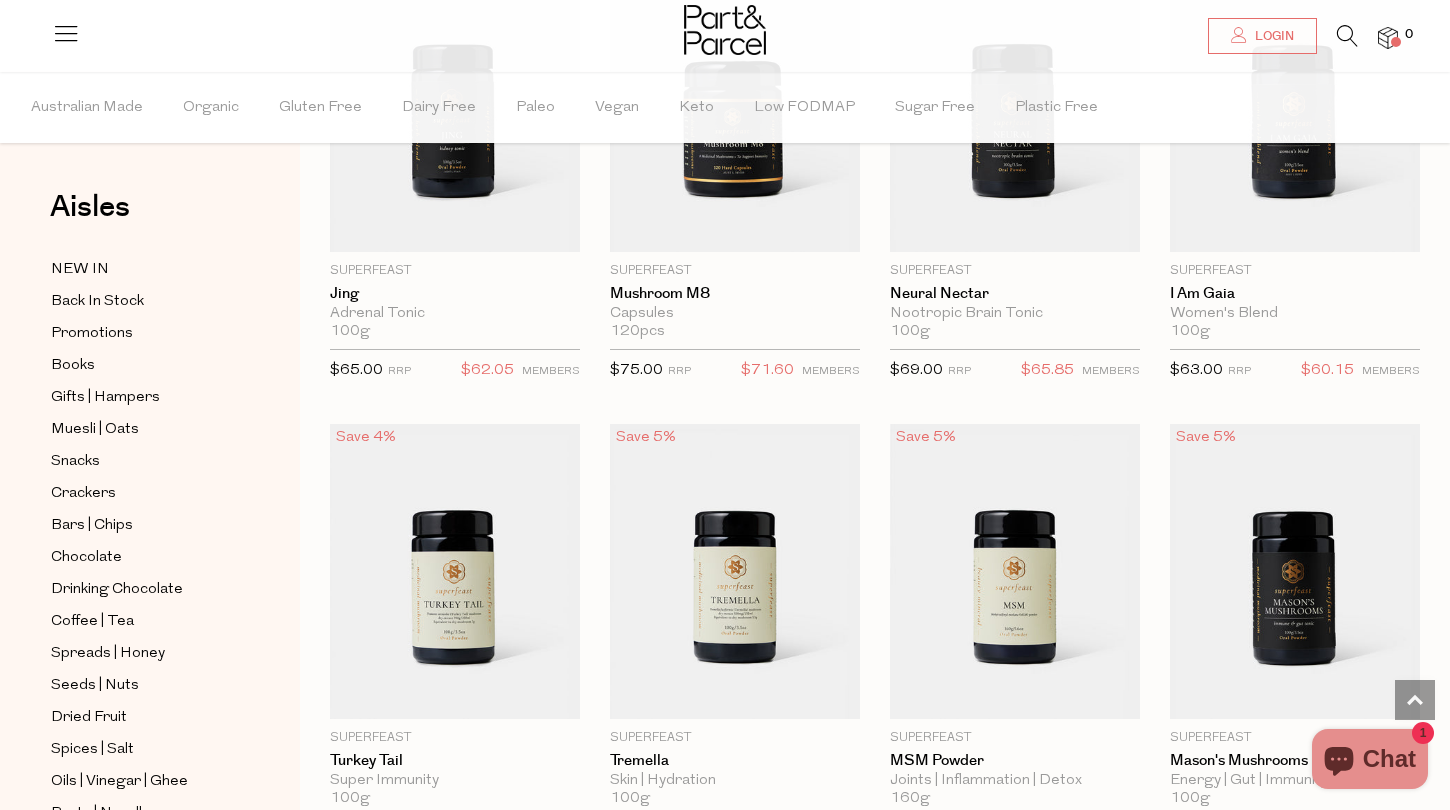 click at bounding box center [1347, 36] 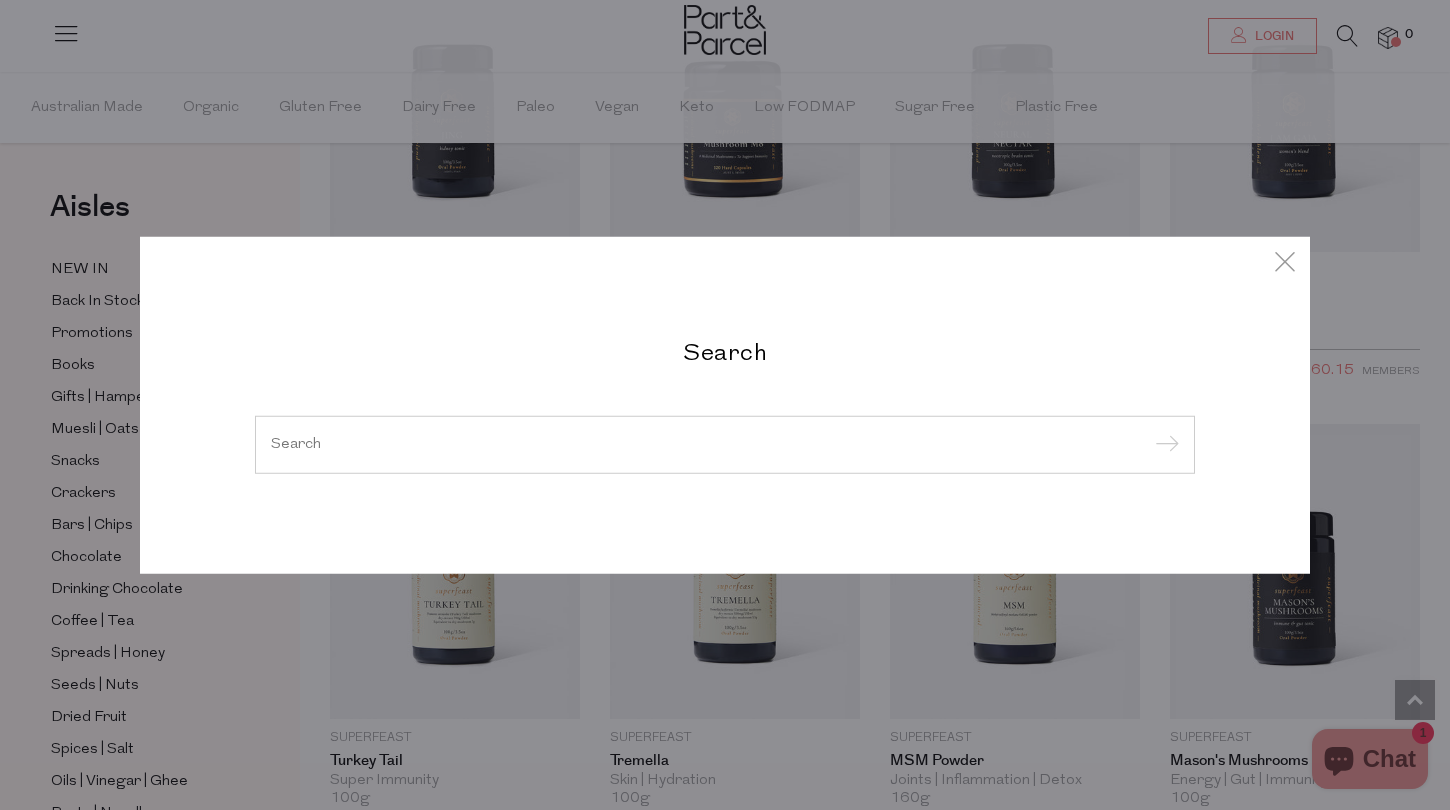 click at bounding box center [725, 445] 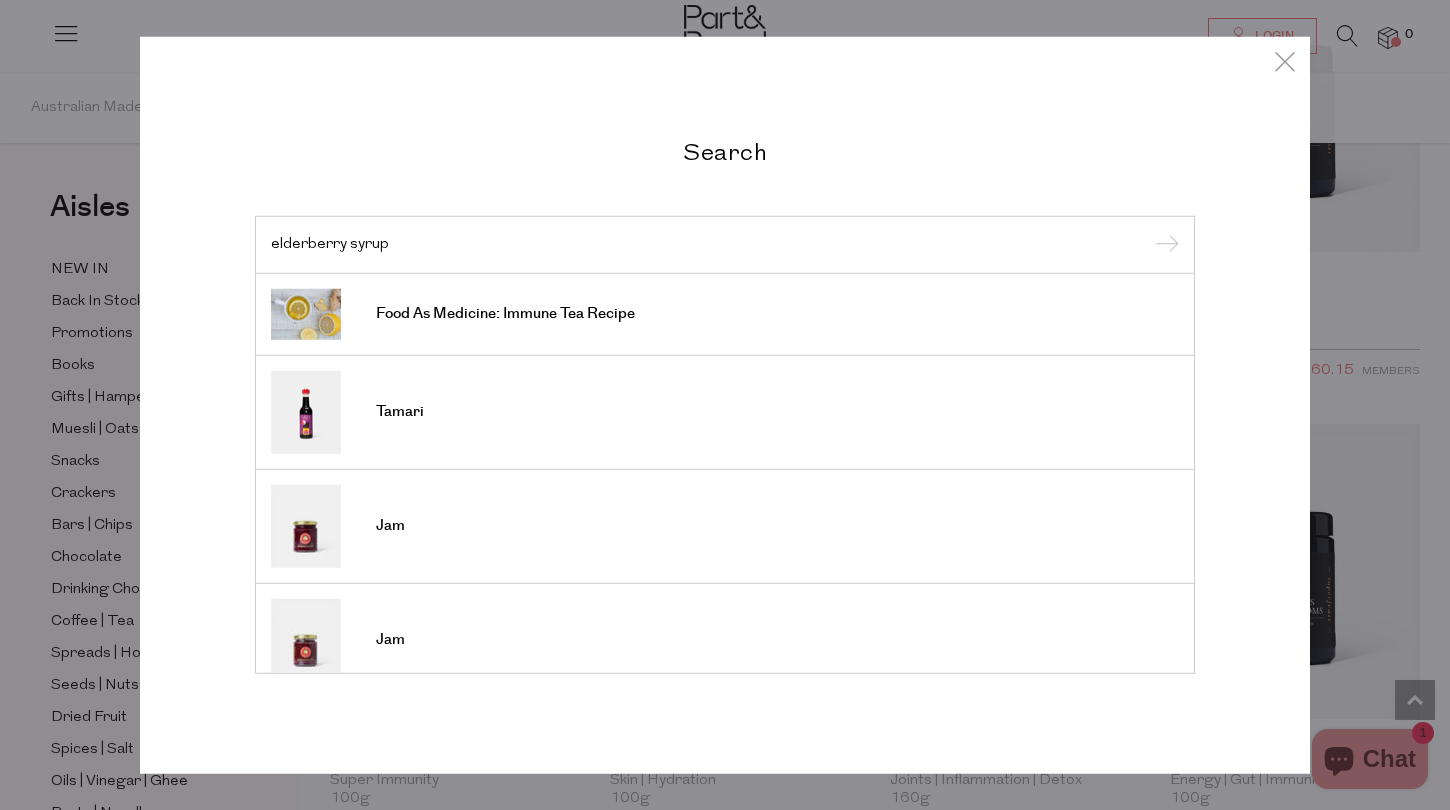 type on "elderberry syrup" 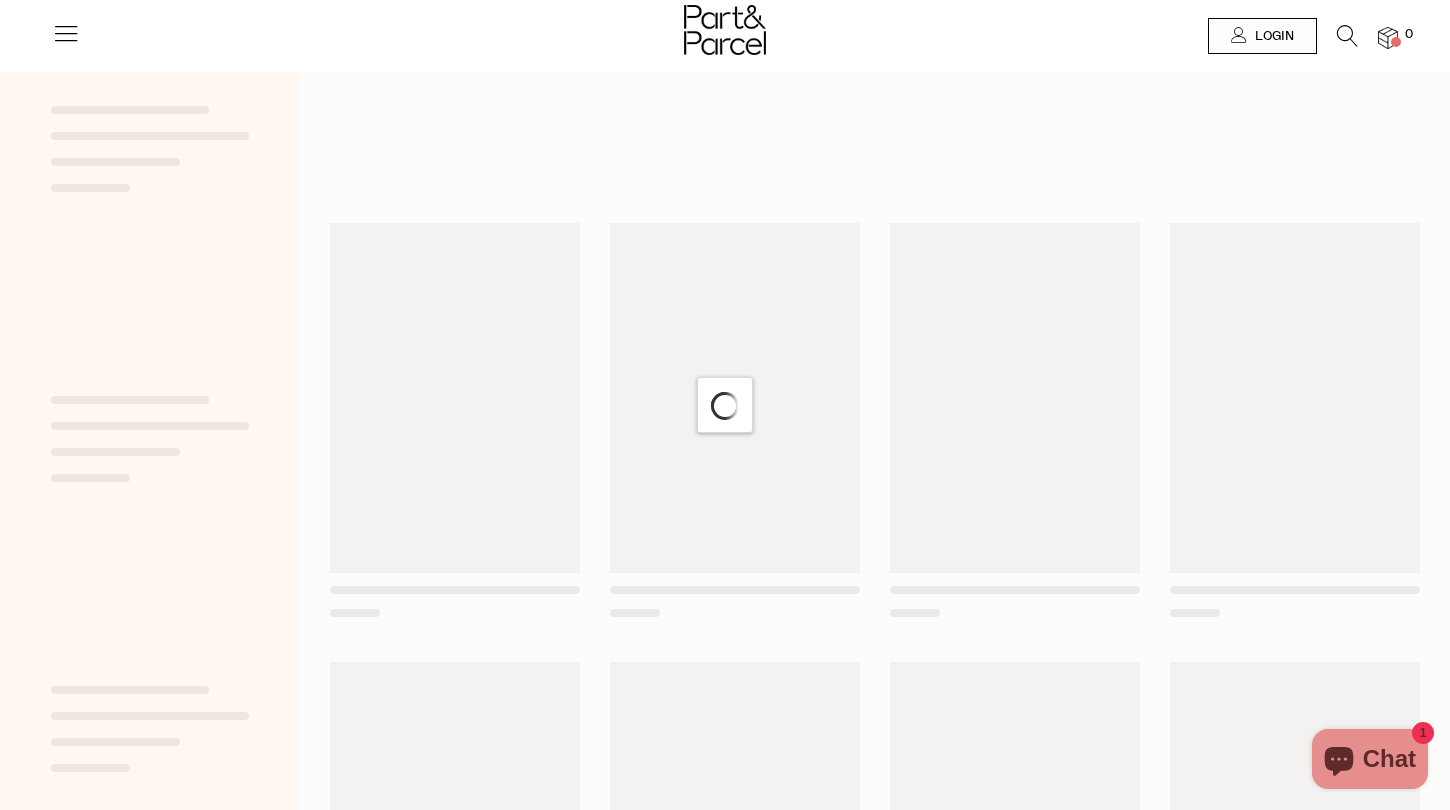 scroll, scrollTop: 0, scrollLeft: 0, axis: both 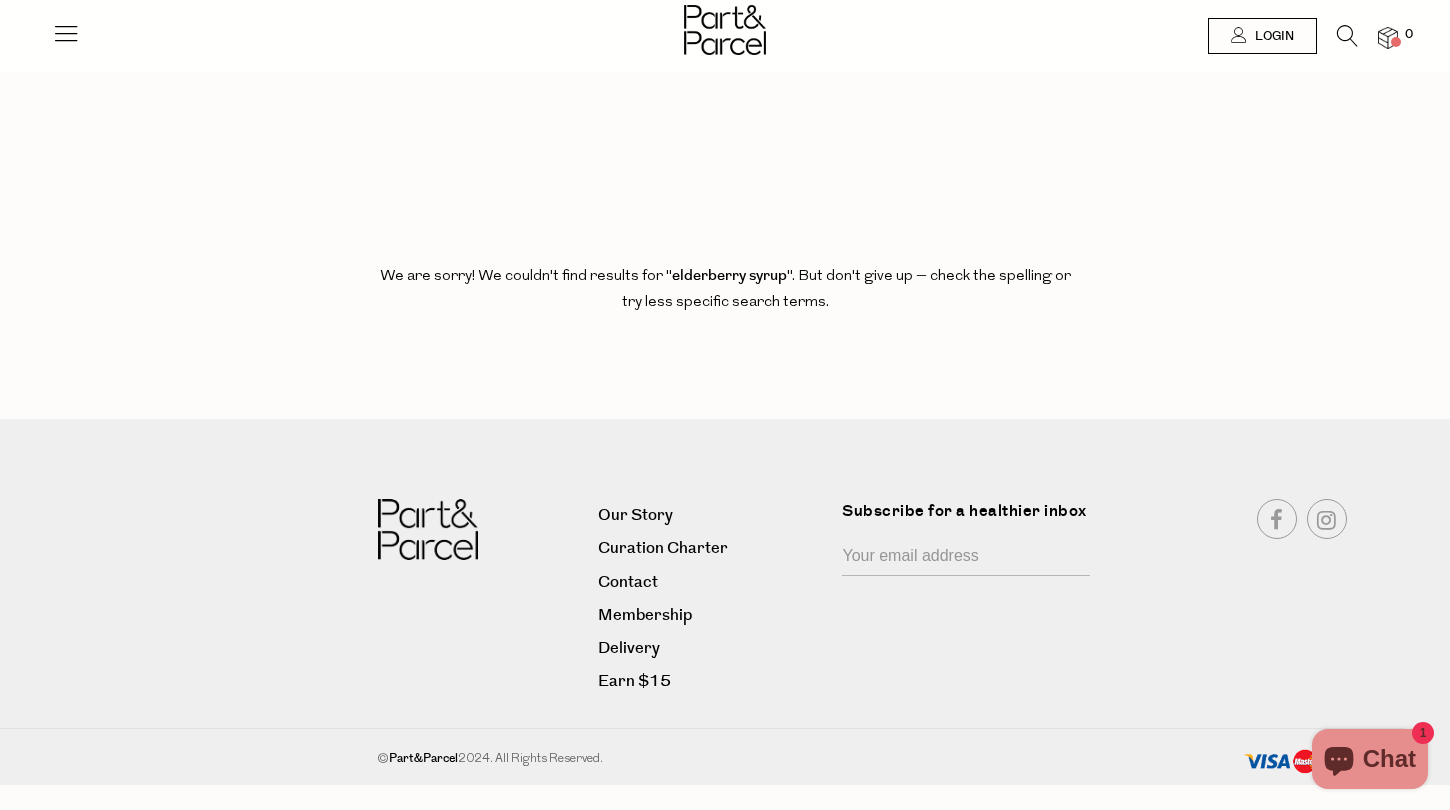 click at bounding box center (1347, 36) 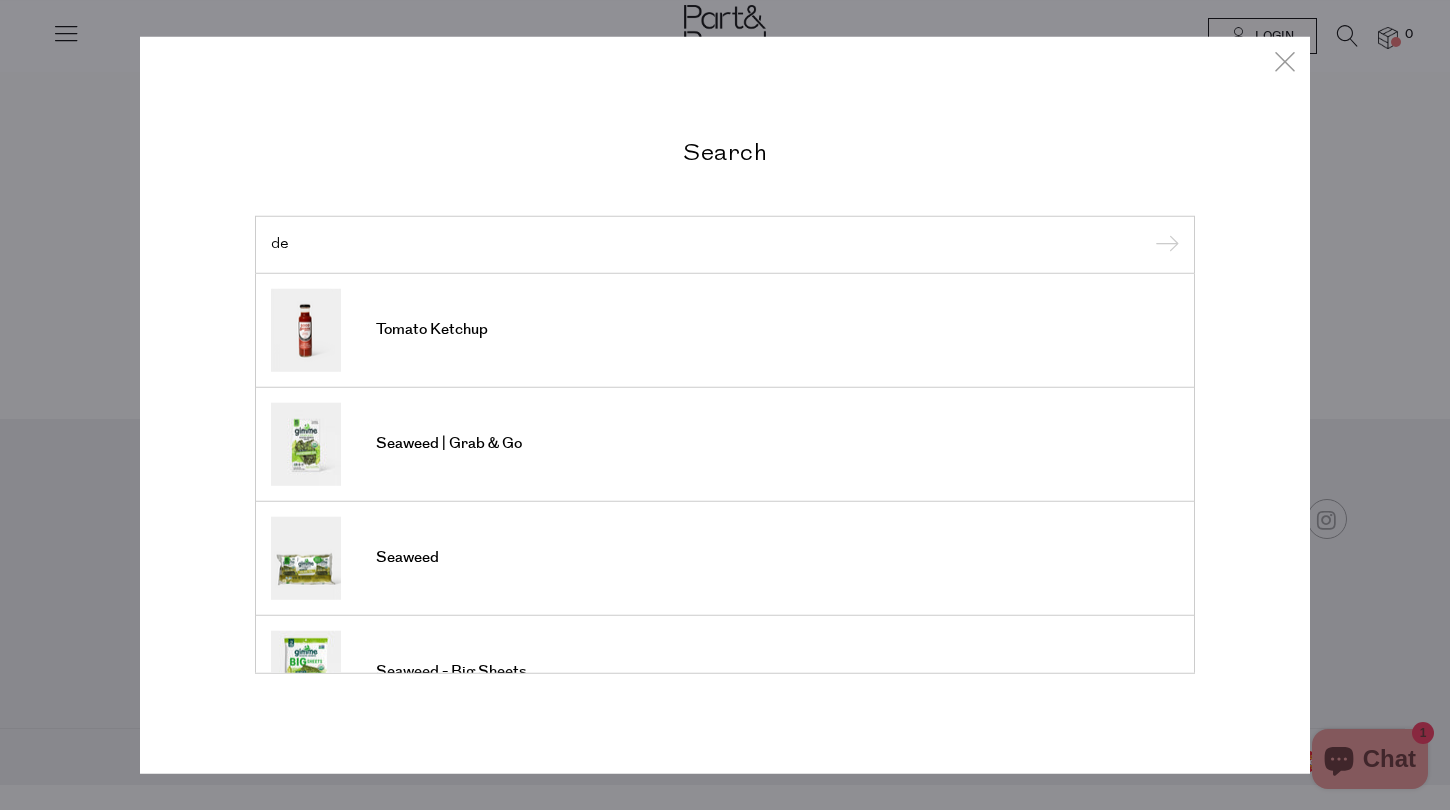 type on "d" 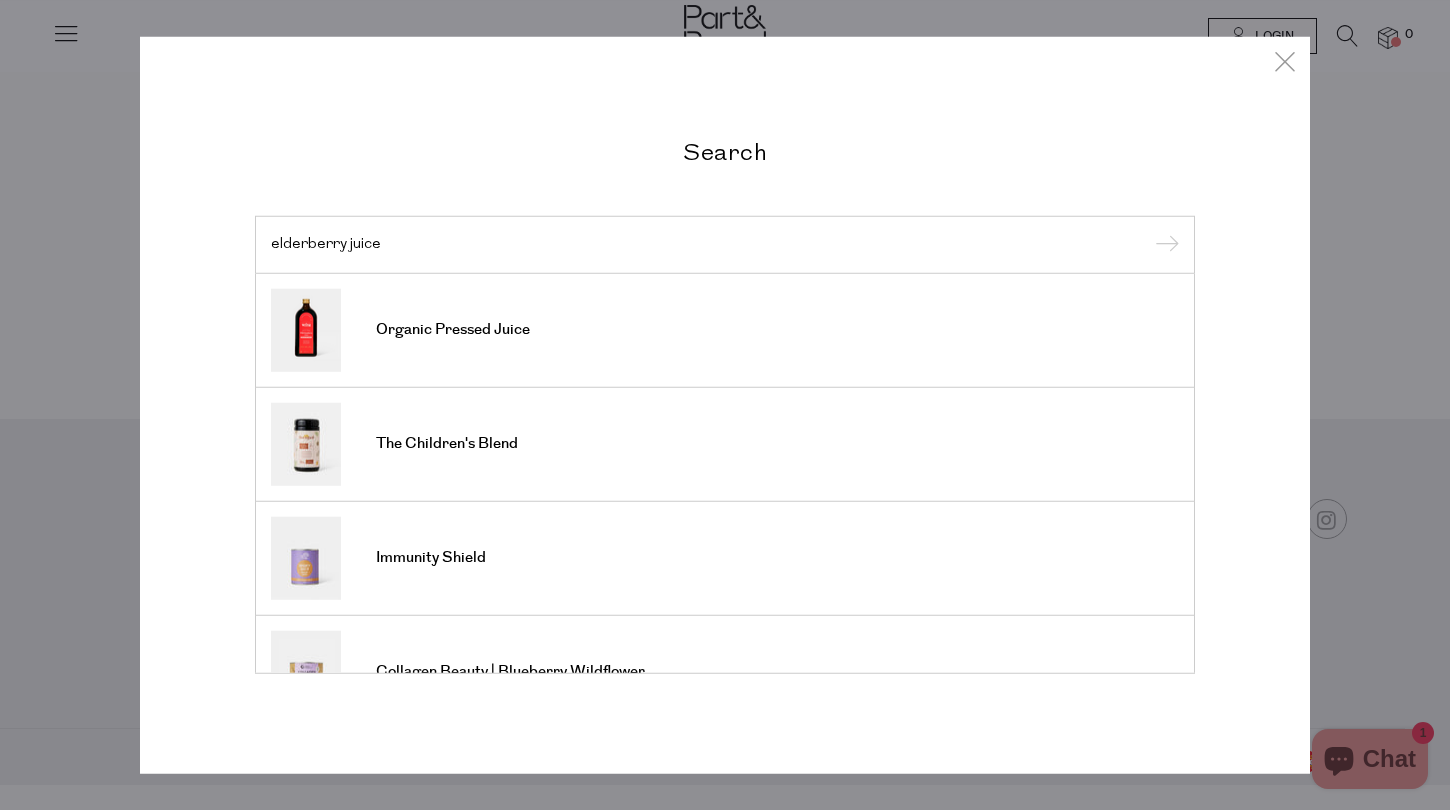type on "elderberry juice" 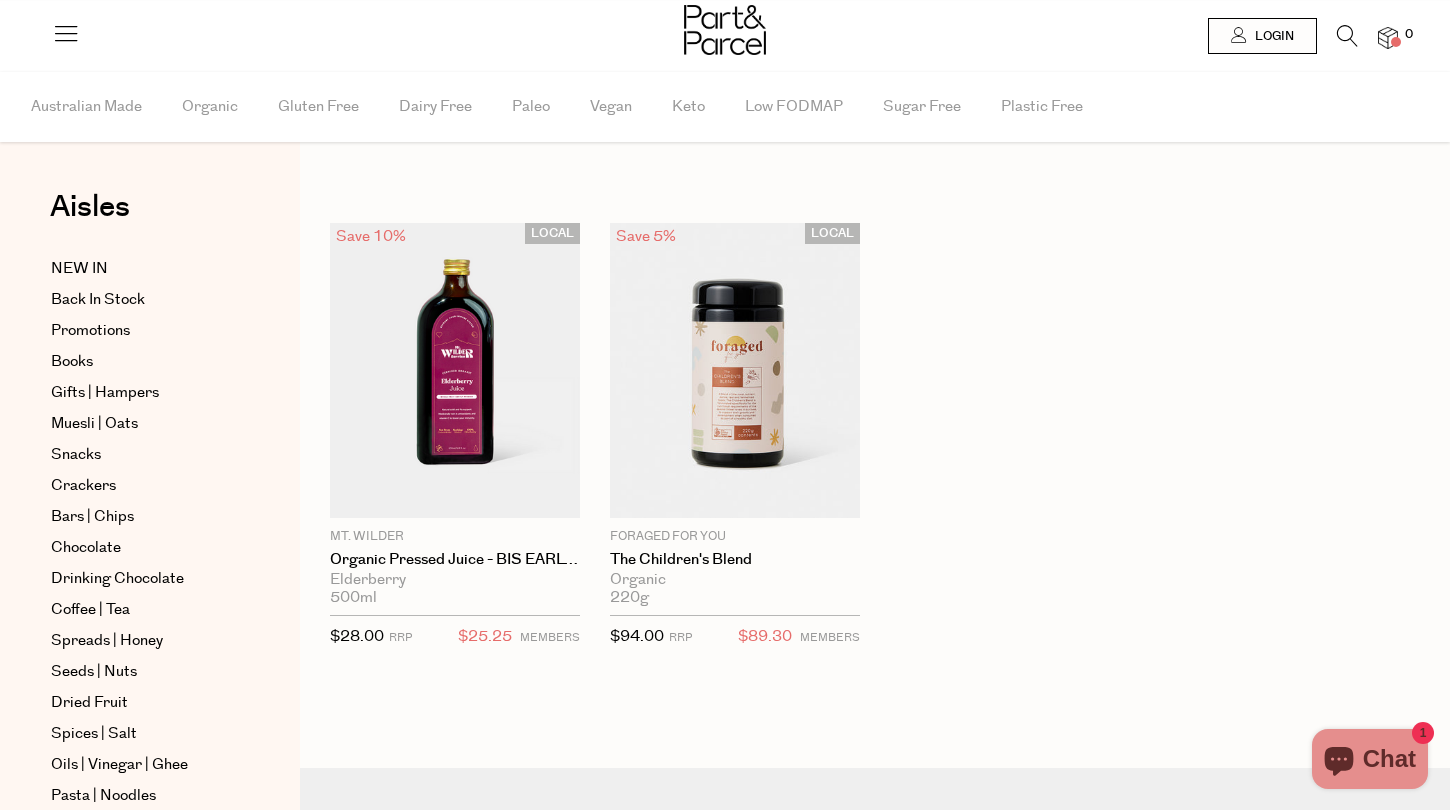 scroll, scrollTop: 0, scrollLeft: 0, axis: both 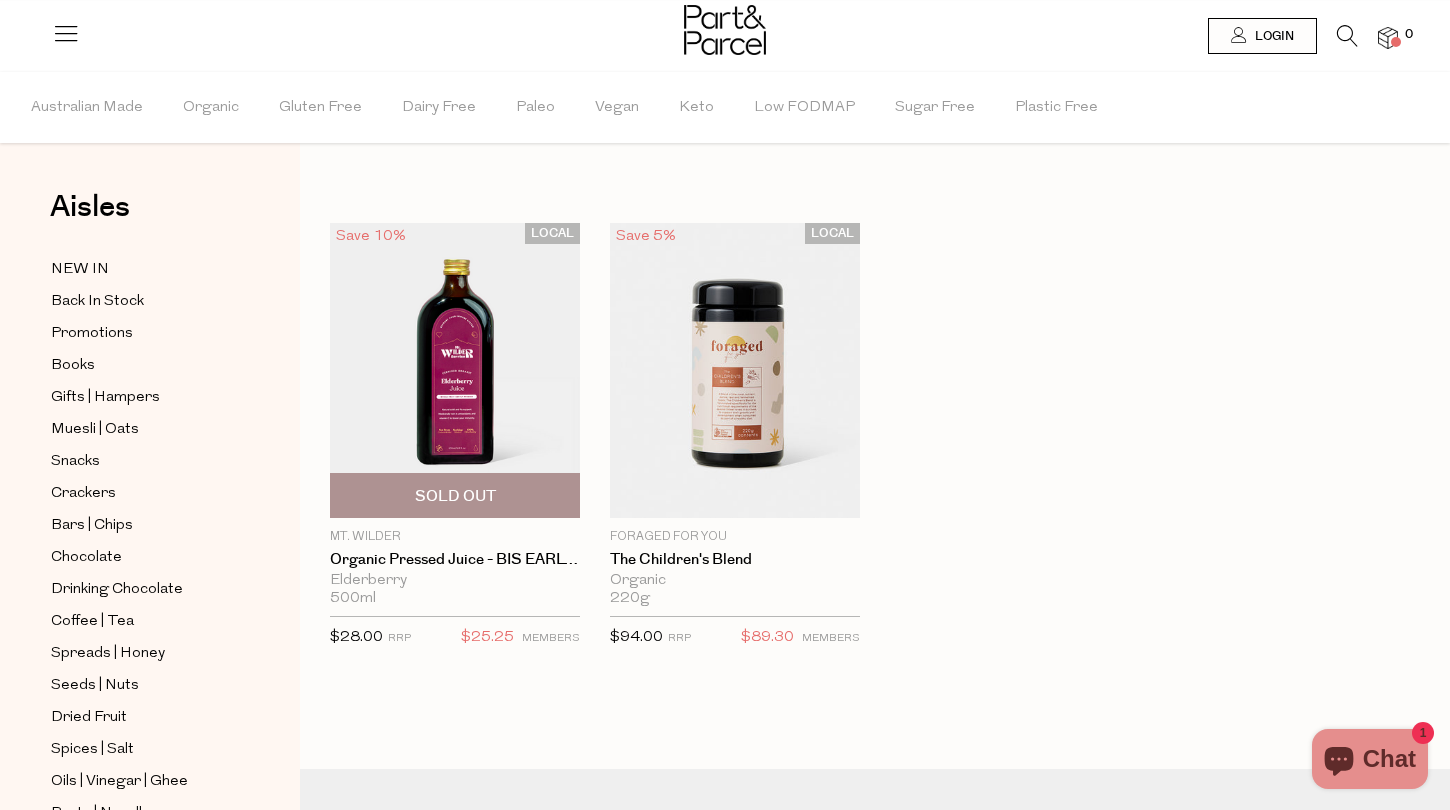 click at bounding box center [455, 370] 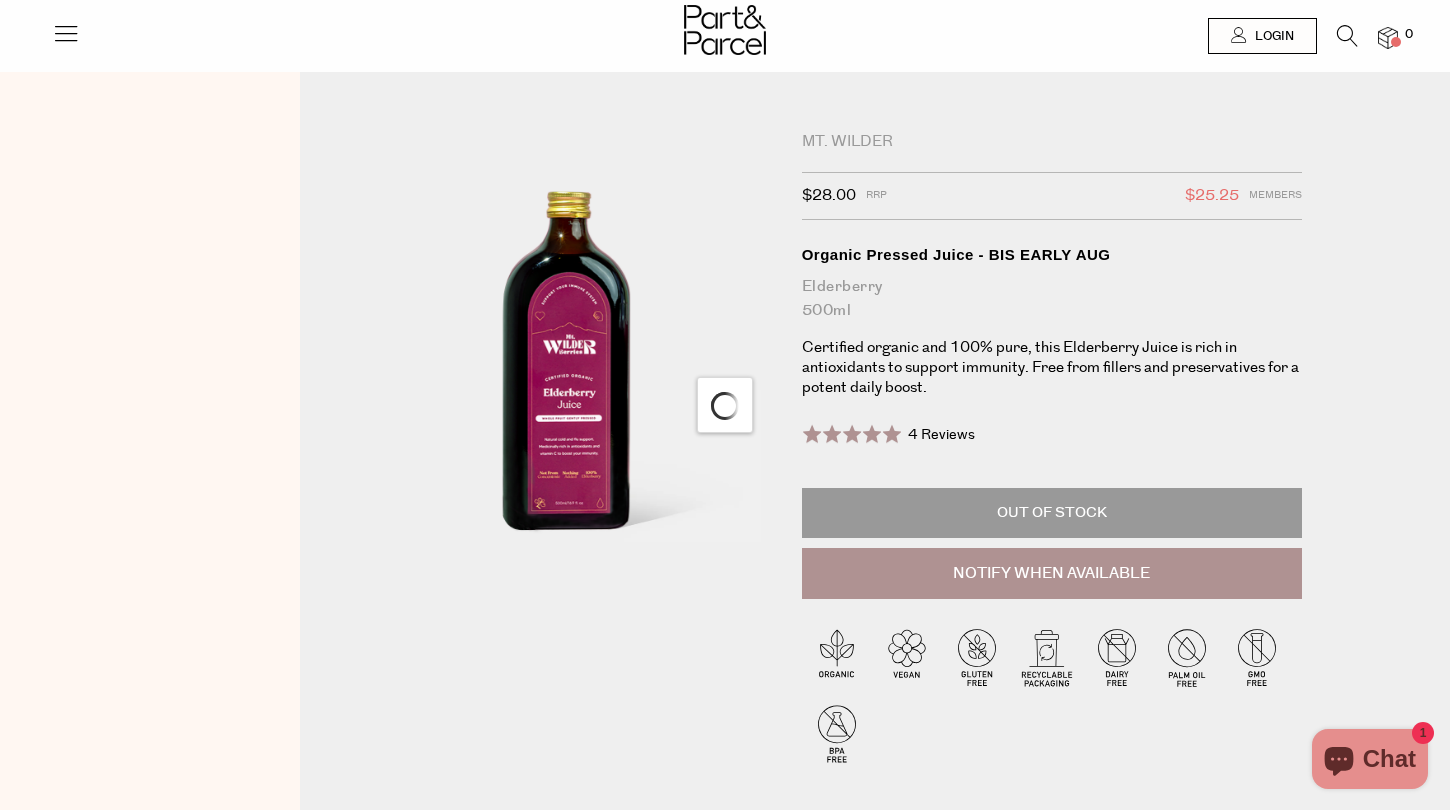 scroll, scrollTop: 0, scrollLeft: 0, axis: both 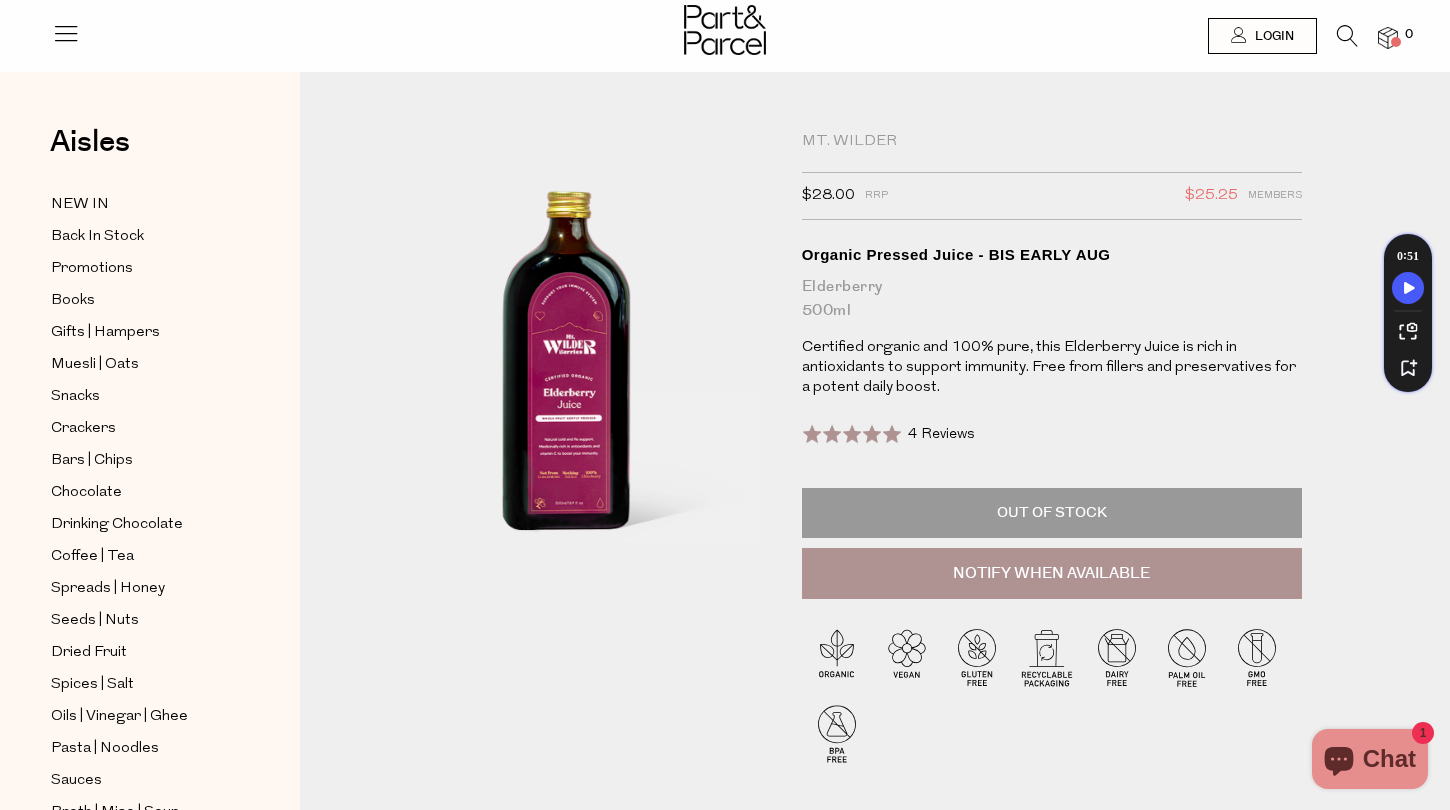 click at bounding box center [1347, 36] 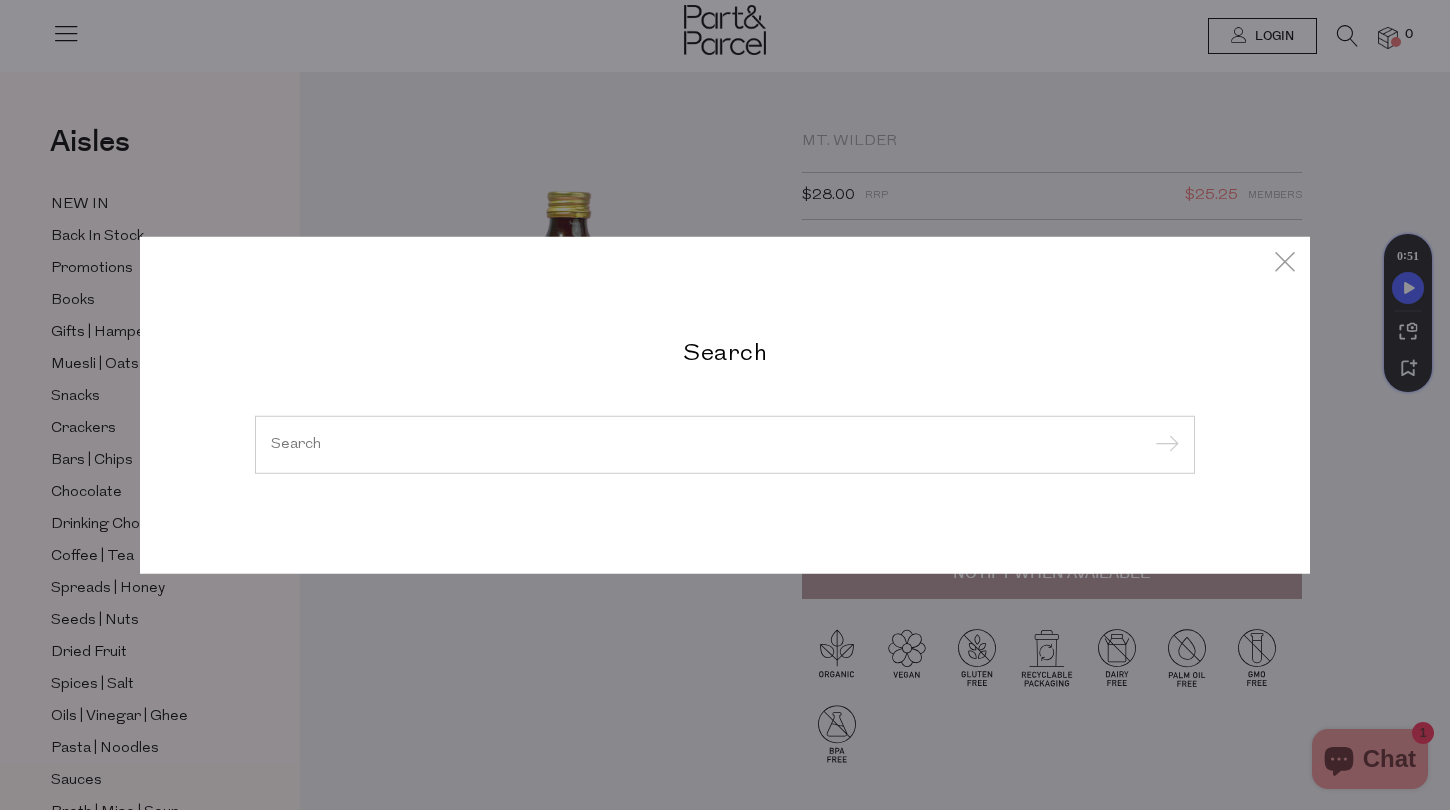 click at bounding box center [725, 445] 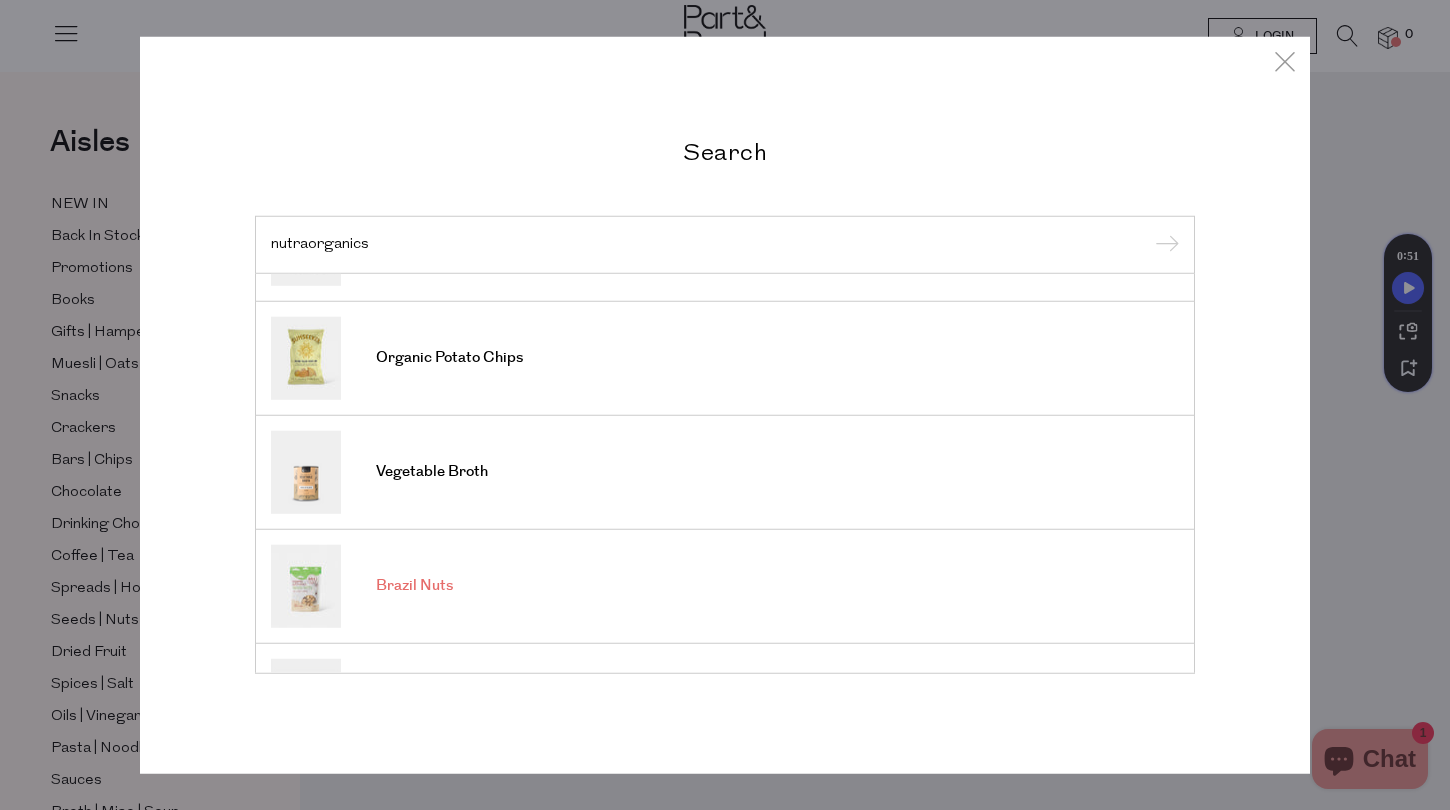 scroll, scrollTop: 0, scrollLeft: 0, axis: both 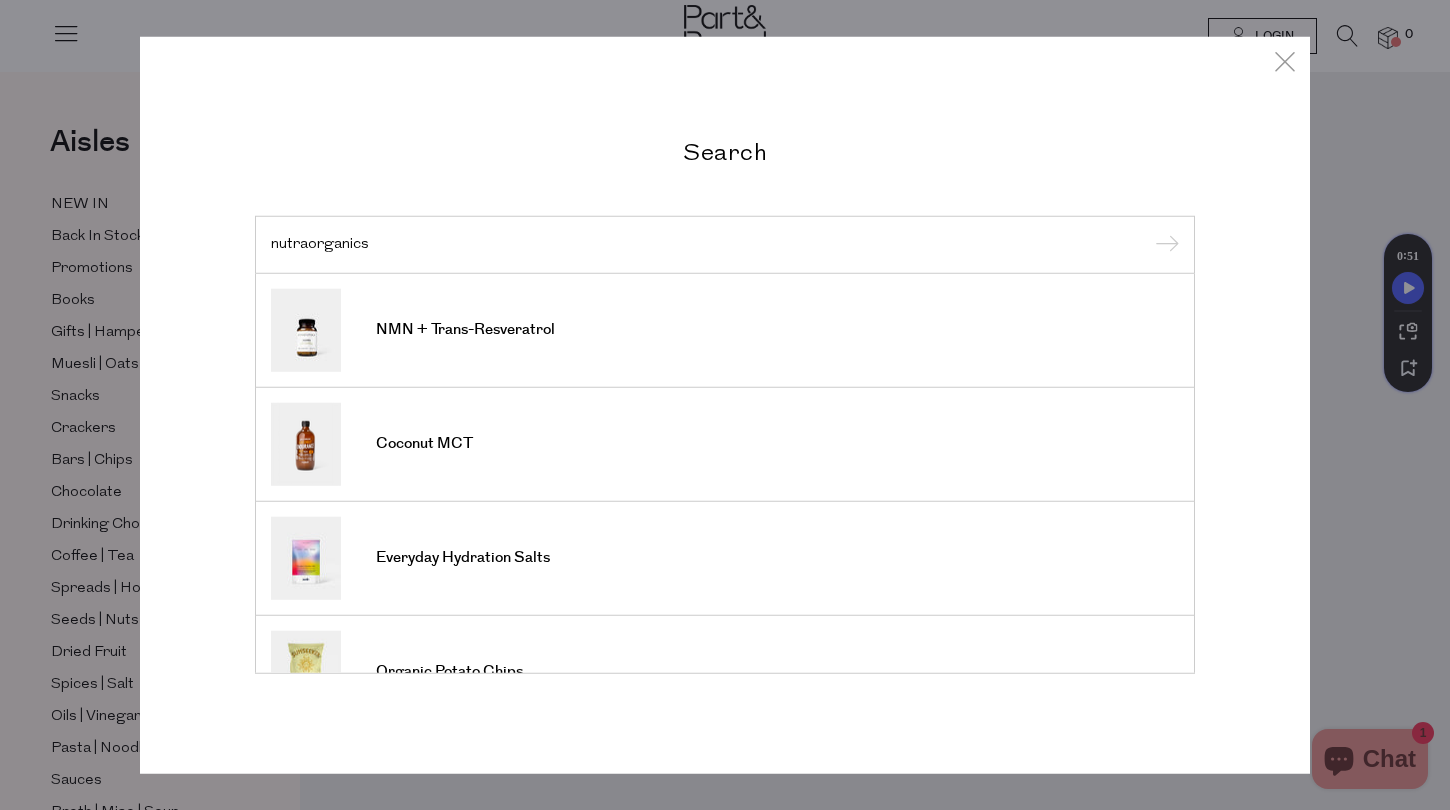 click on "nutraorganics" at bounding box center [725, 244] 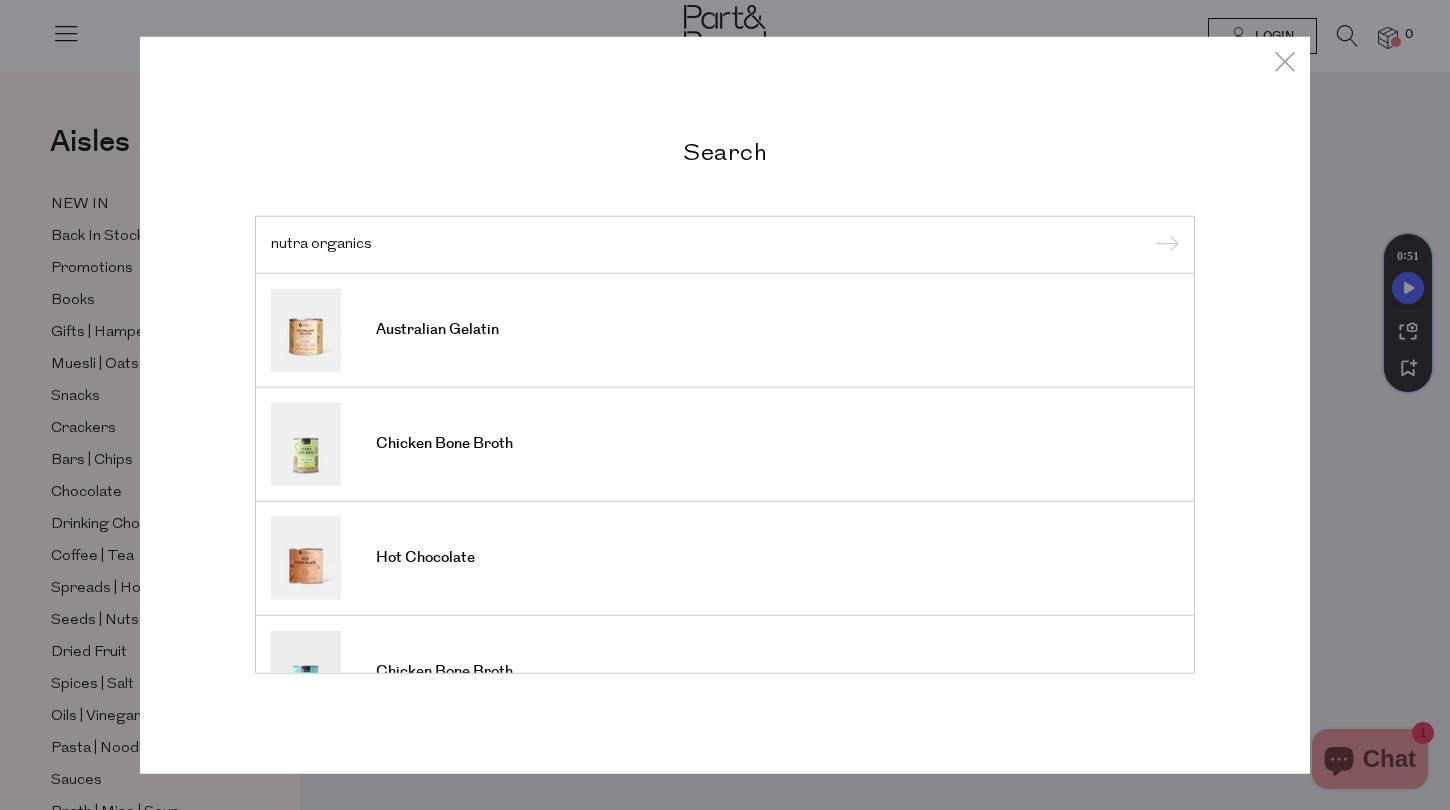 type on "nutra organics" 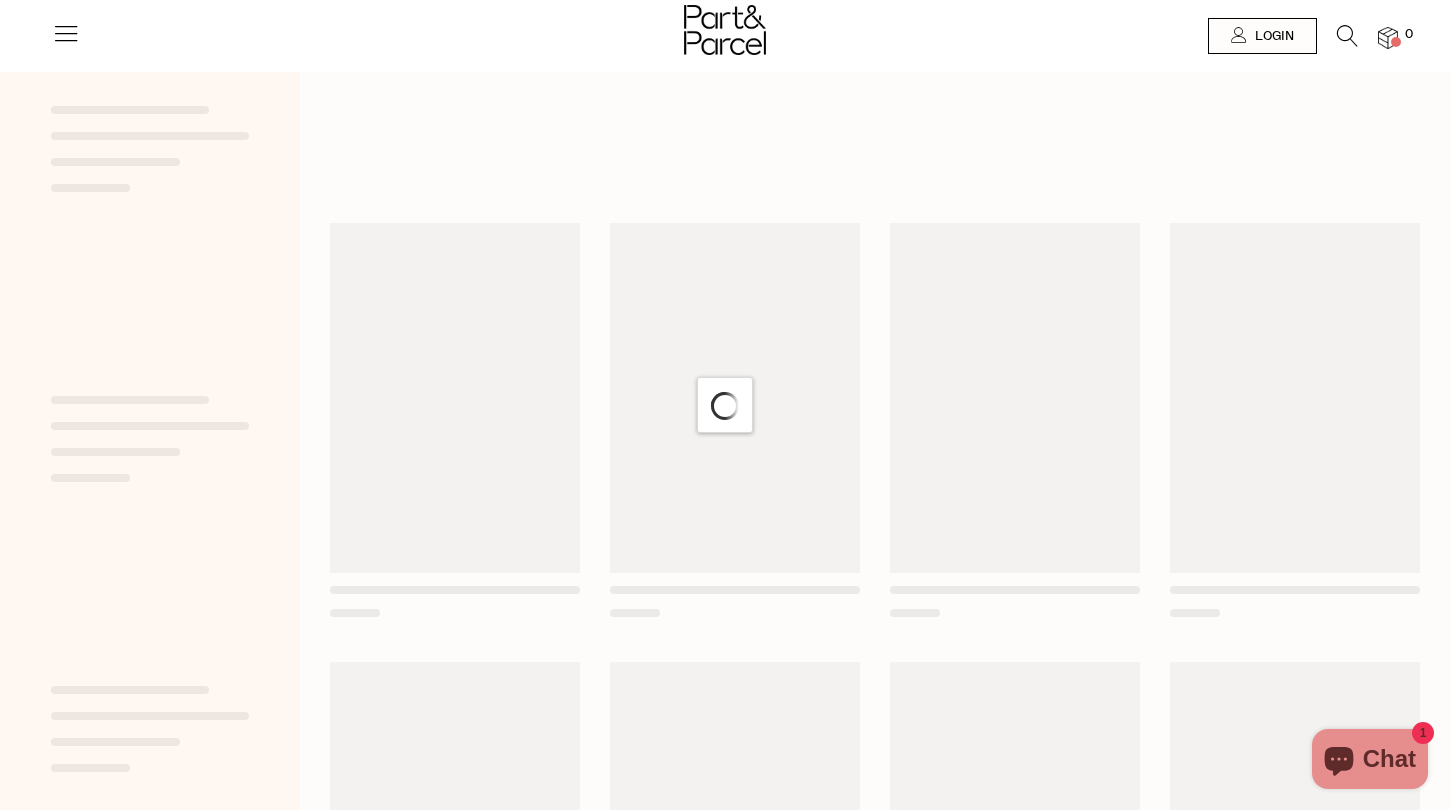 scroll, scrollTop: 0, scrollLeft: 0, axis: both 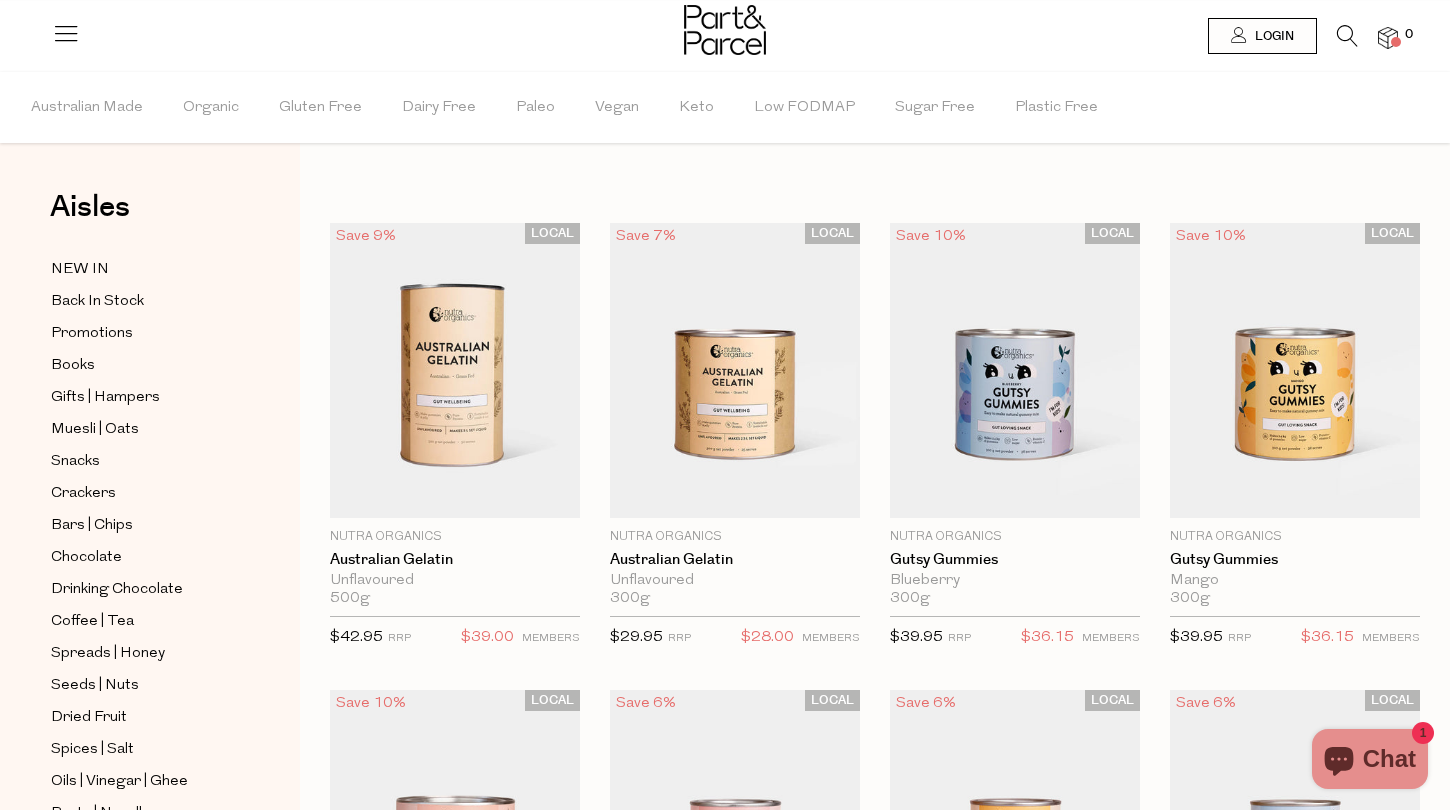 click at bounding box center (1347, 36) 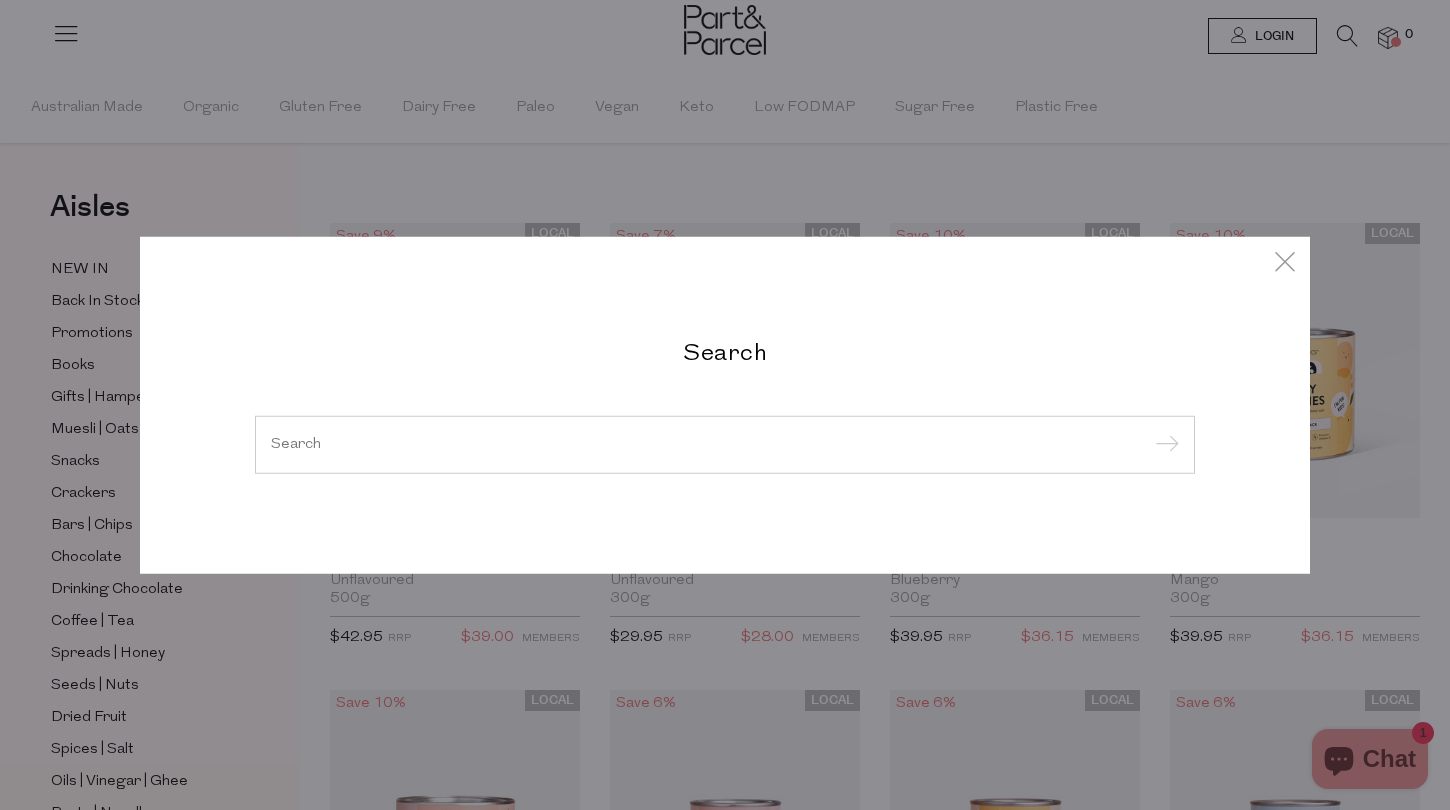 type on "p" 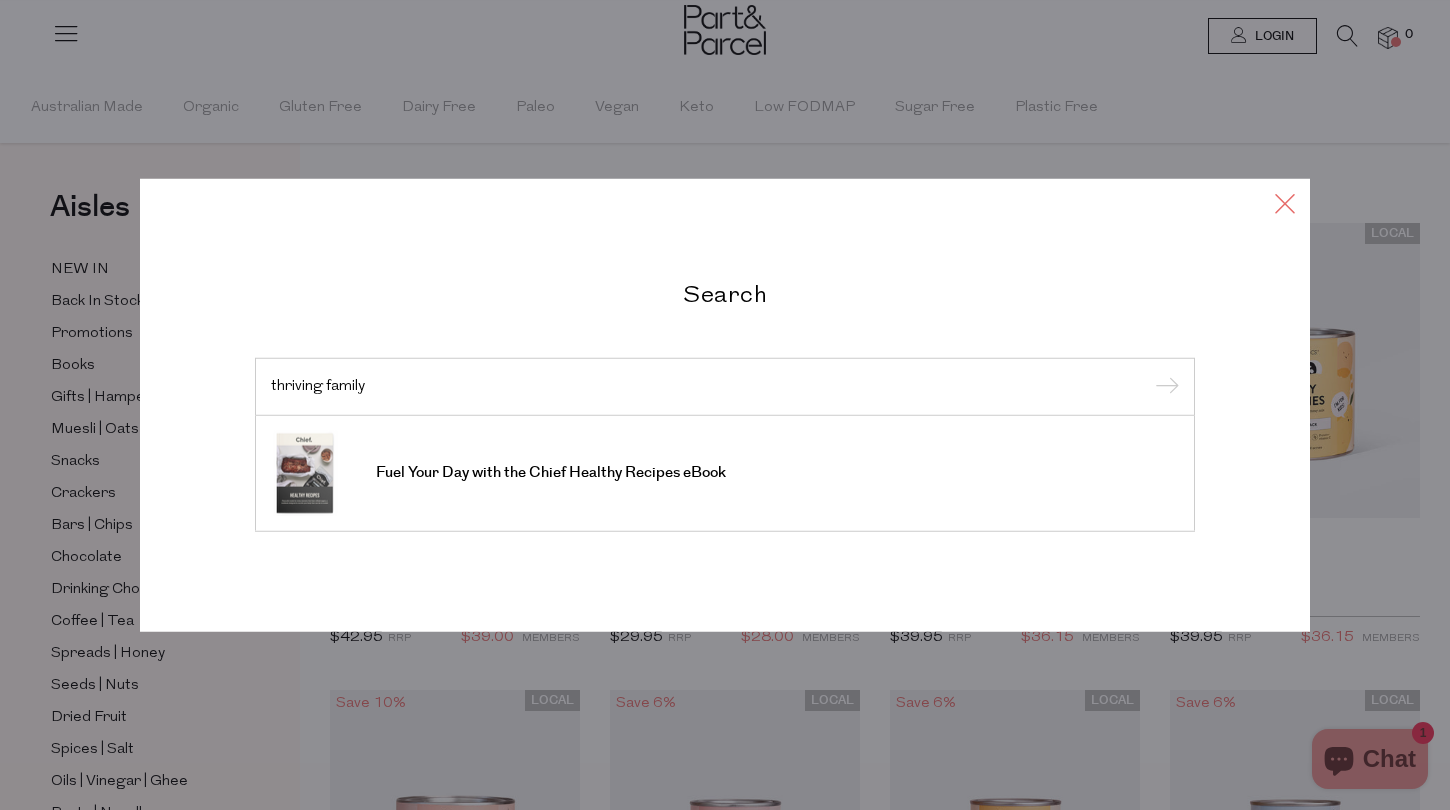type on "thriving family" 